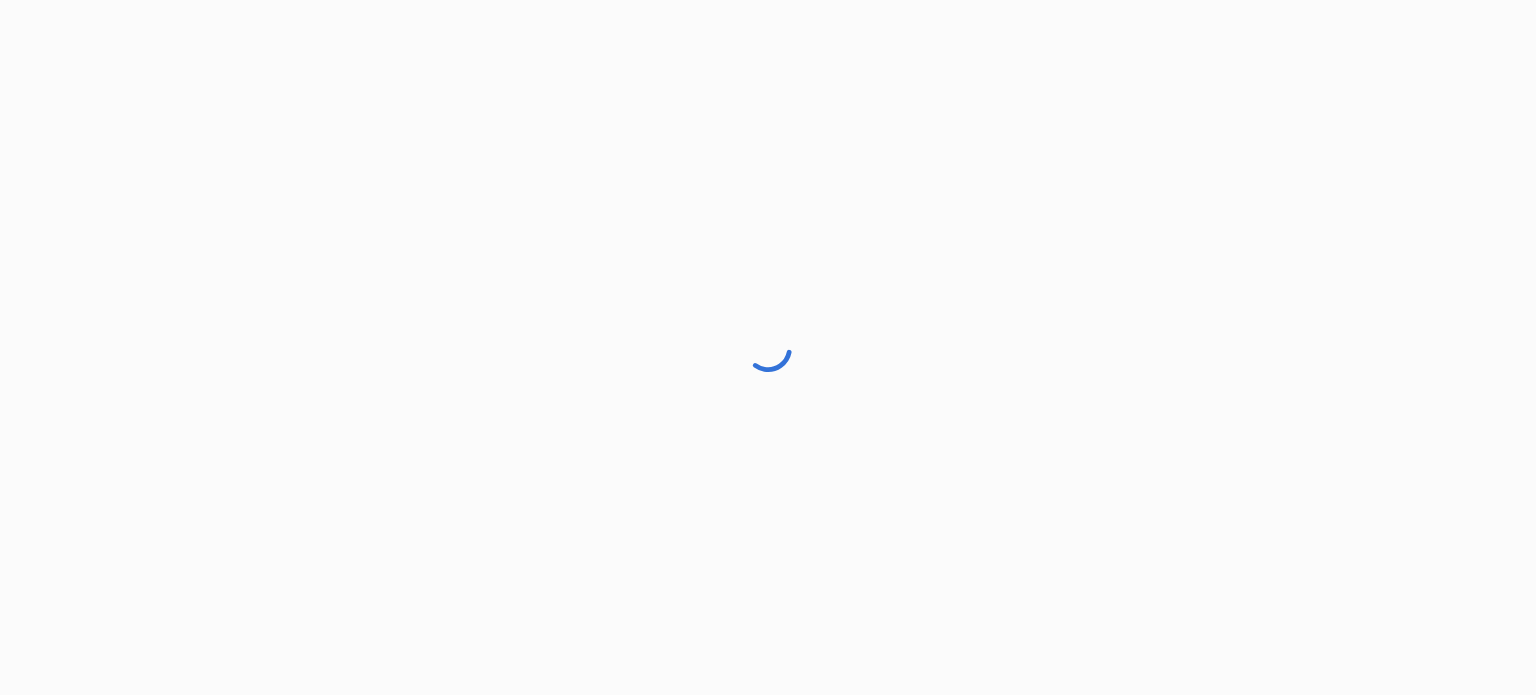 scroll, scrollTop: 0, scrollLeft: 0, axis: both 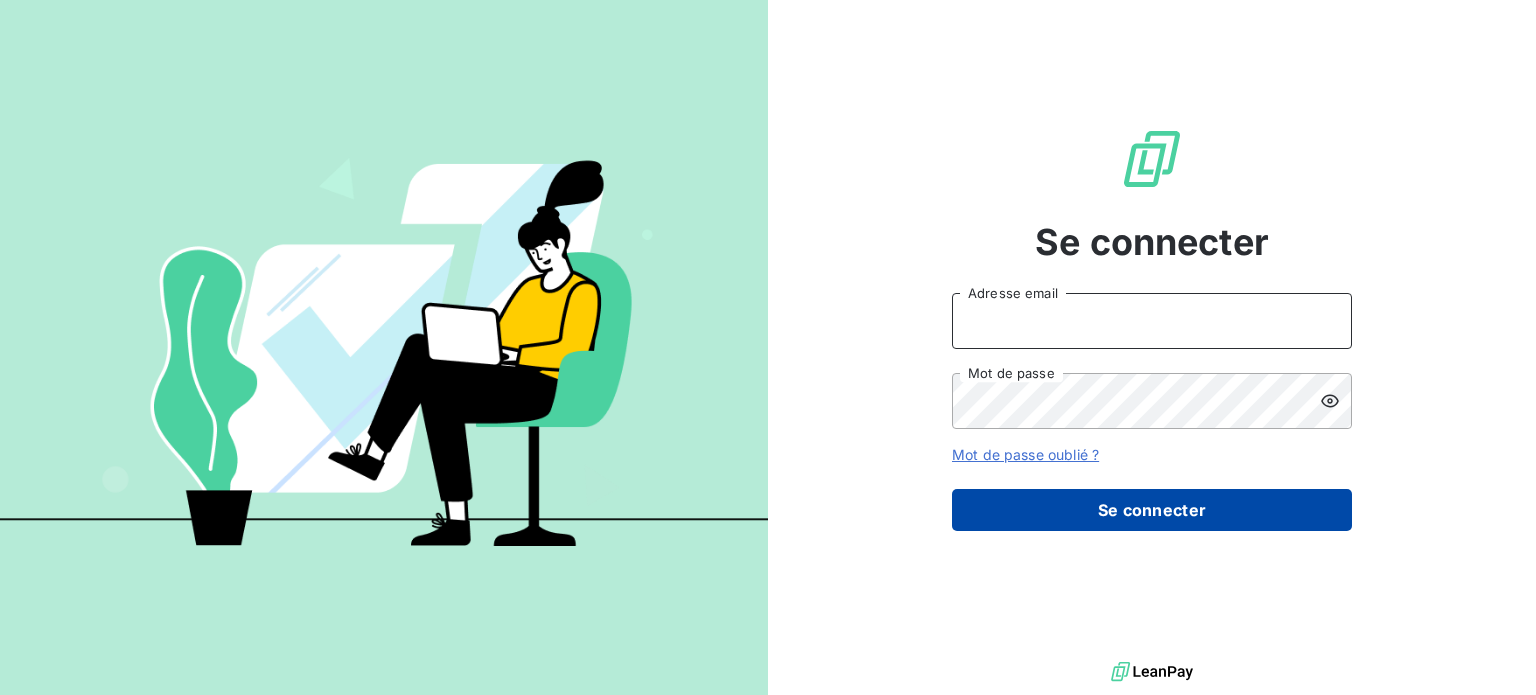 type on "laurence@toutapprendre.com" 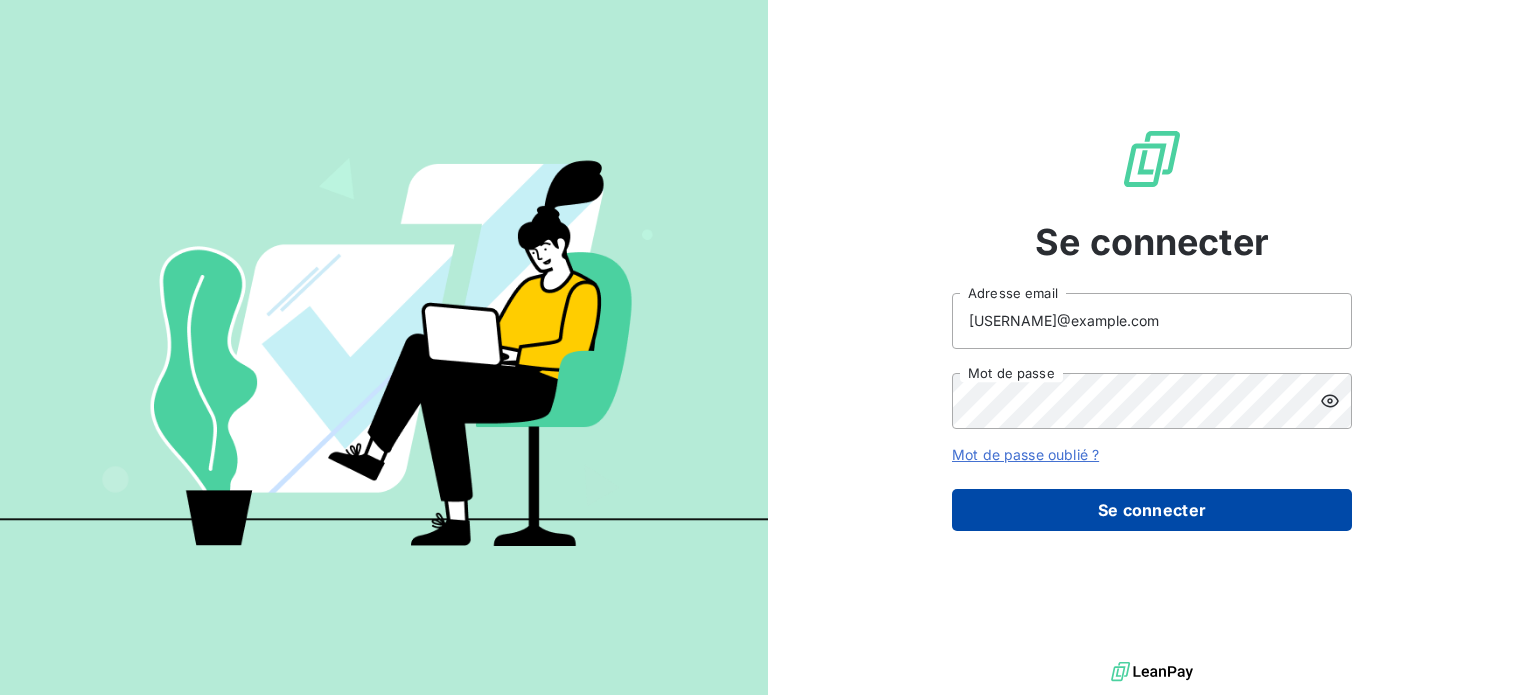 click on "Se connecter" at bounding box center [1152, 510] 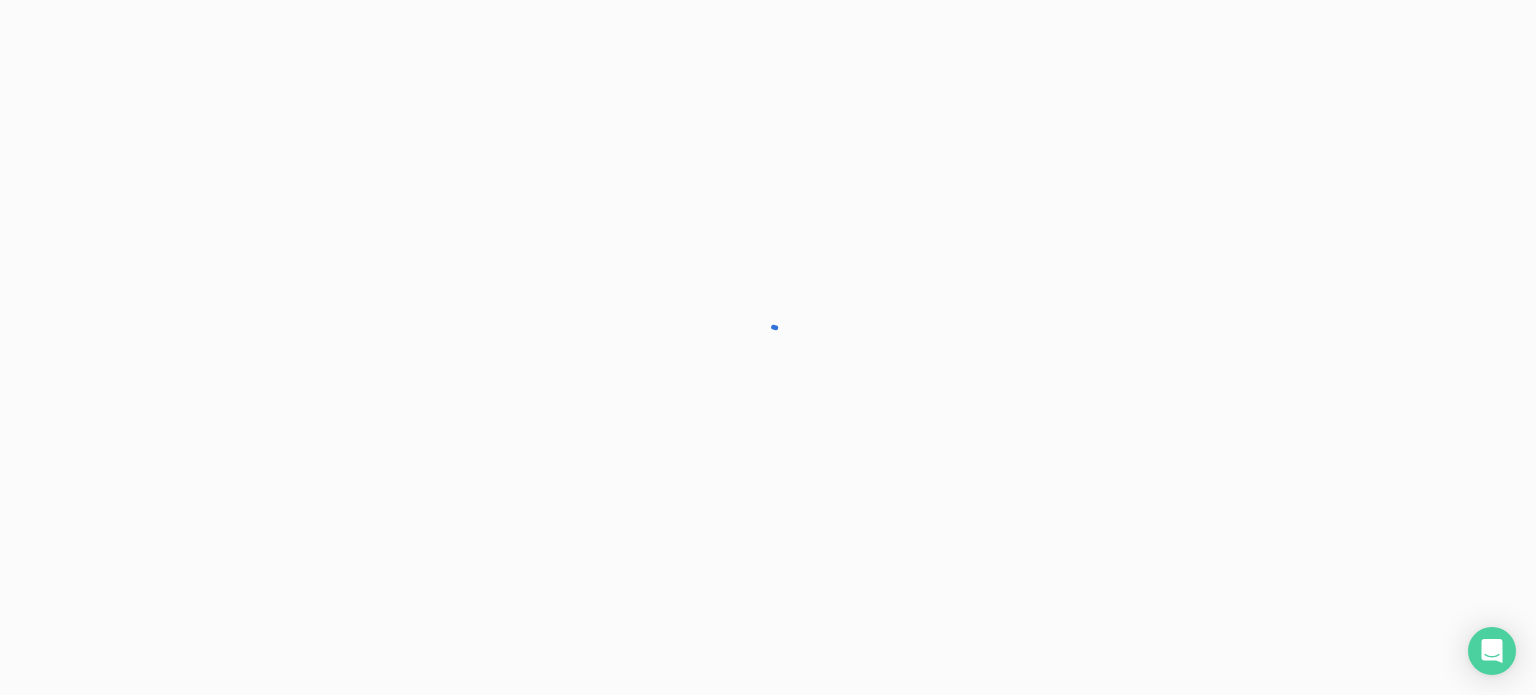 scroll, scrollTop: 0, scrollLeft: 0, axis: both 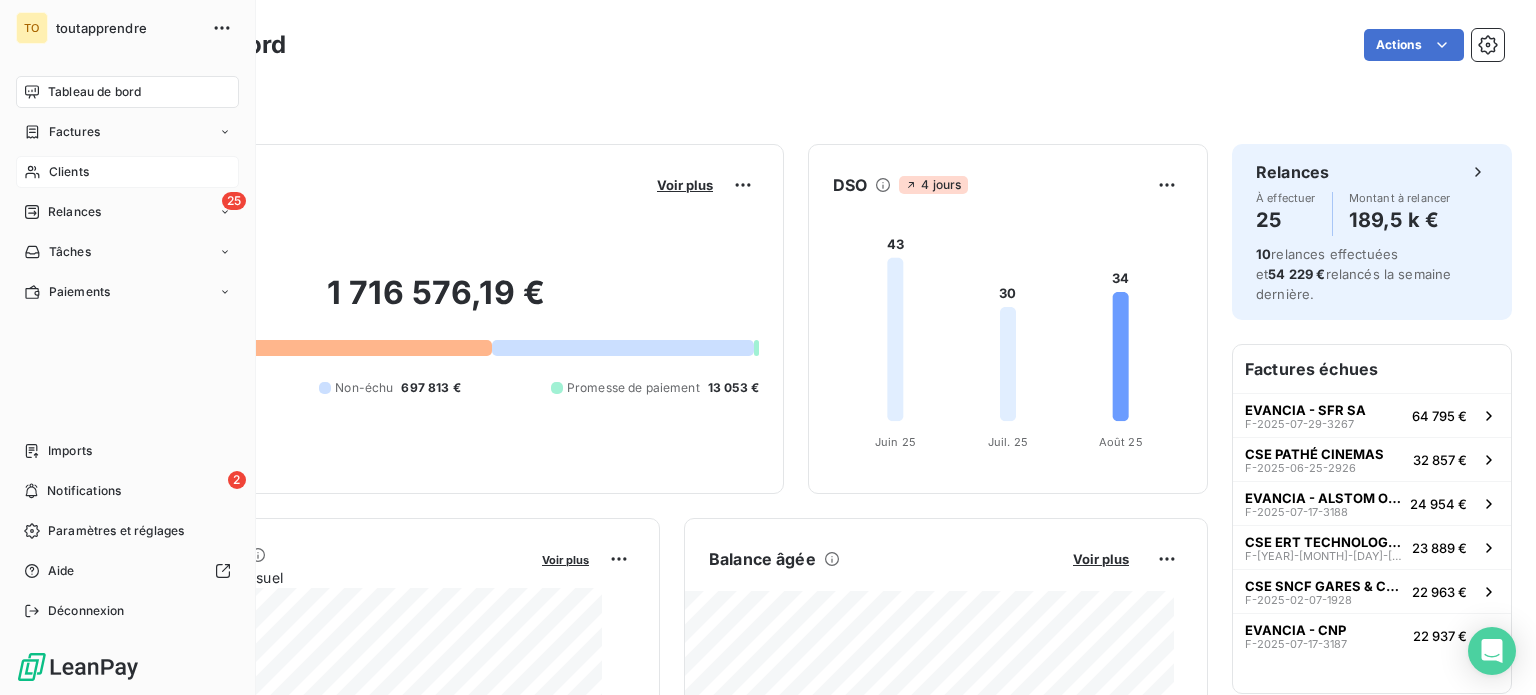 click on "Clients" at bounding box center [69, 172] 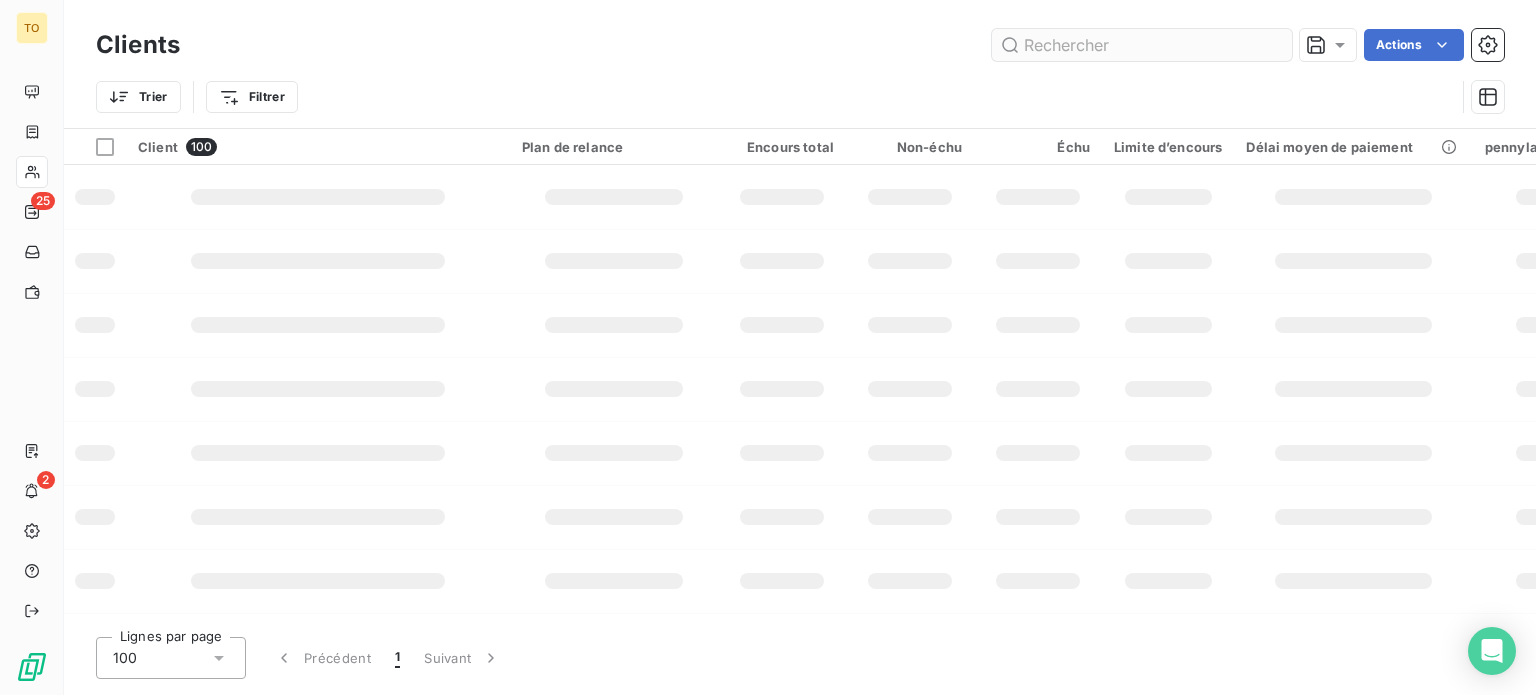 click at bounding box center [1142, 45] 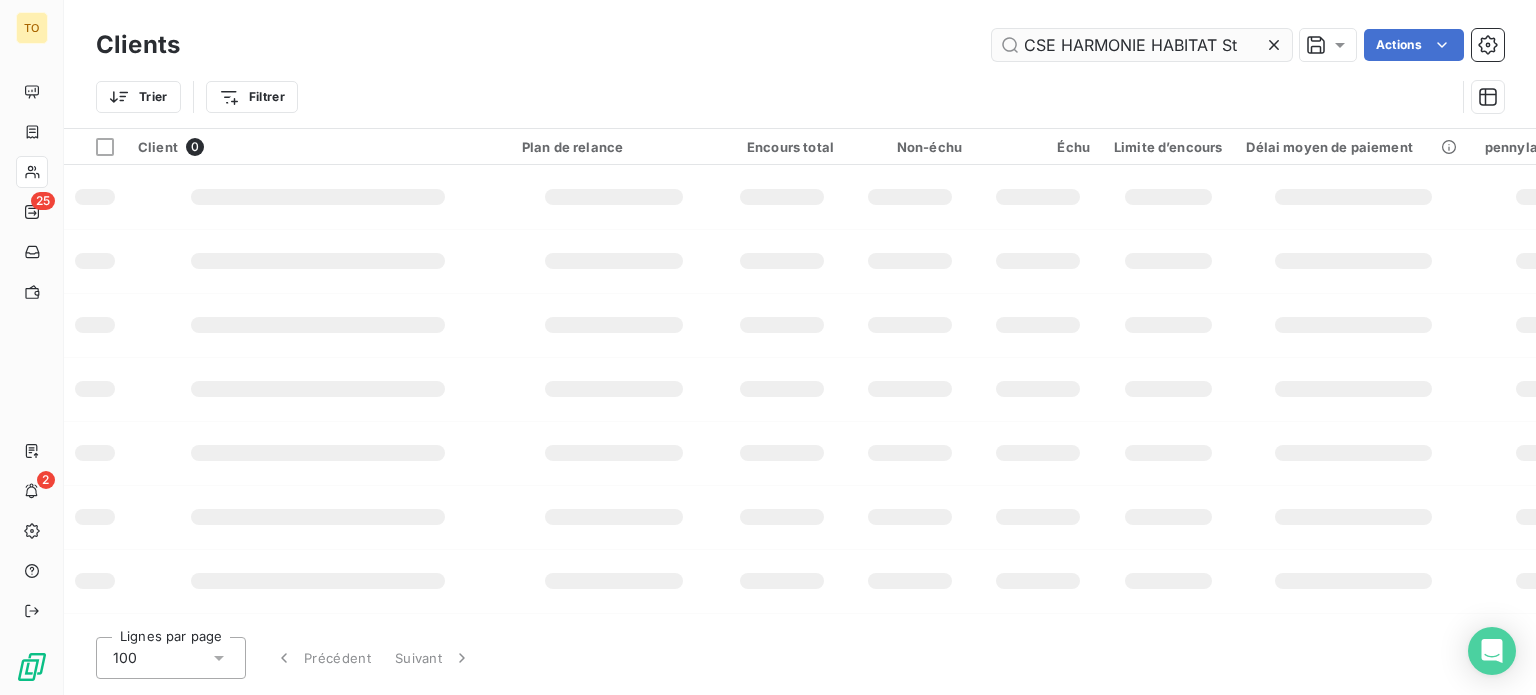 scroll, scrollTop: 0, scrollLeft: 0, axis: both 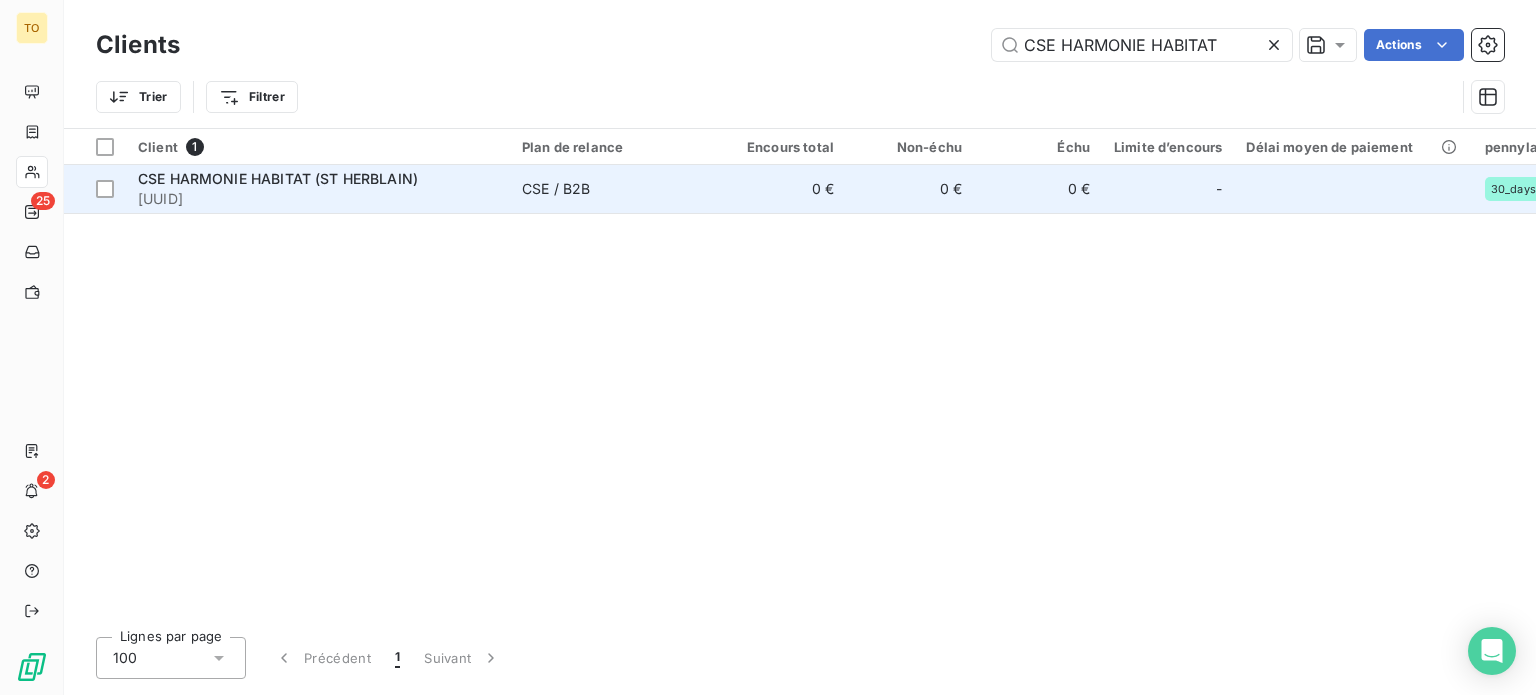 type on "CSE HARMONIE HABITAT" 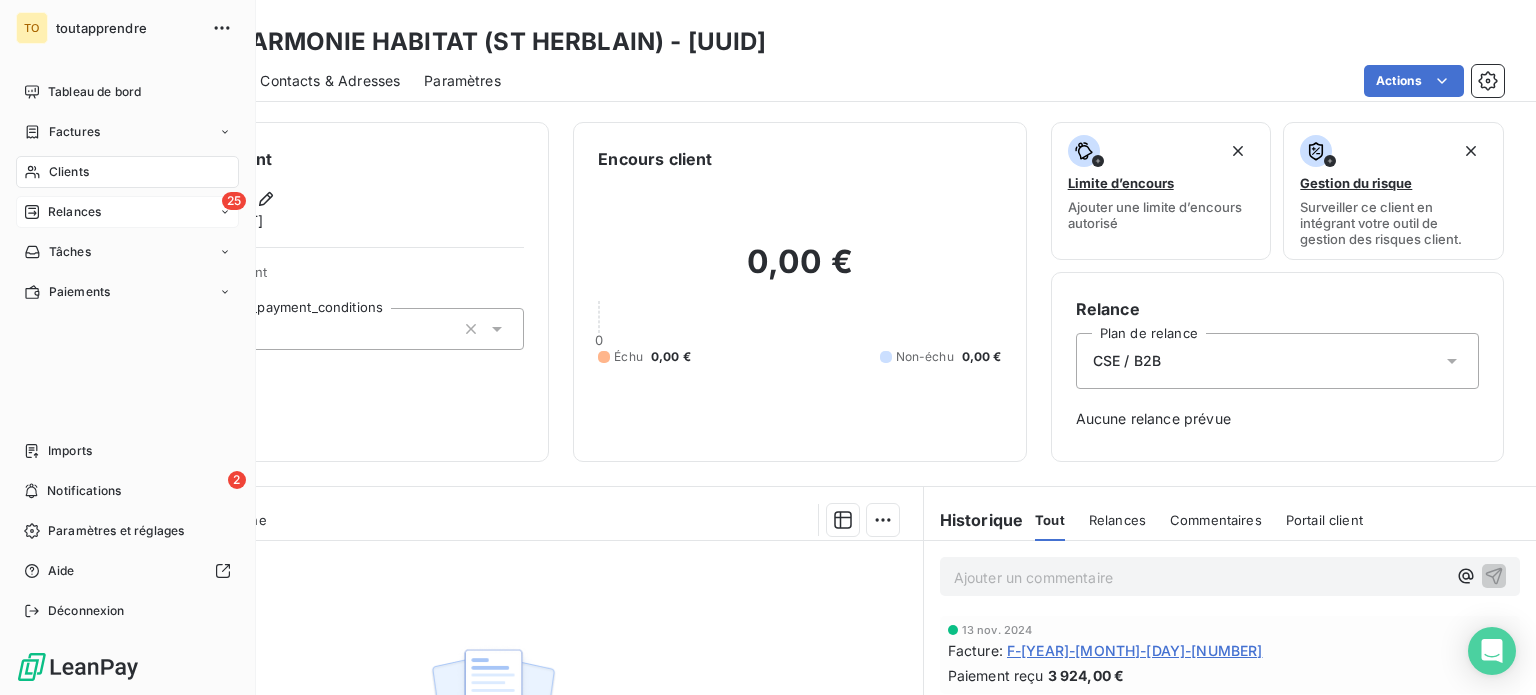click 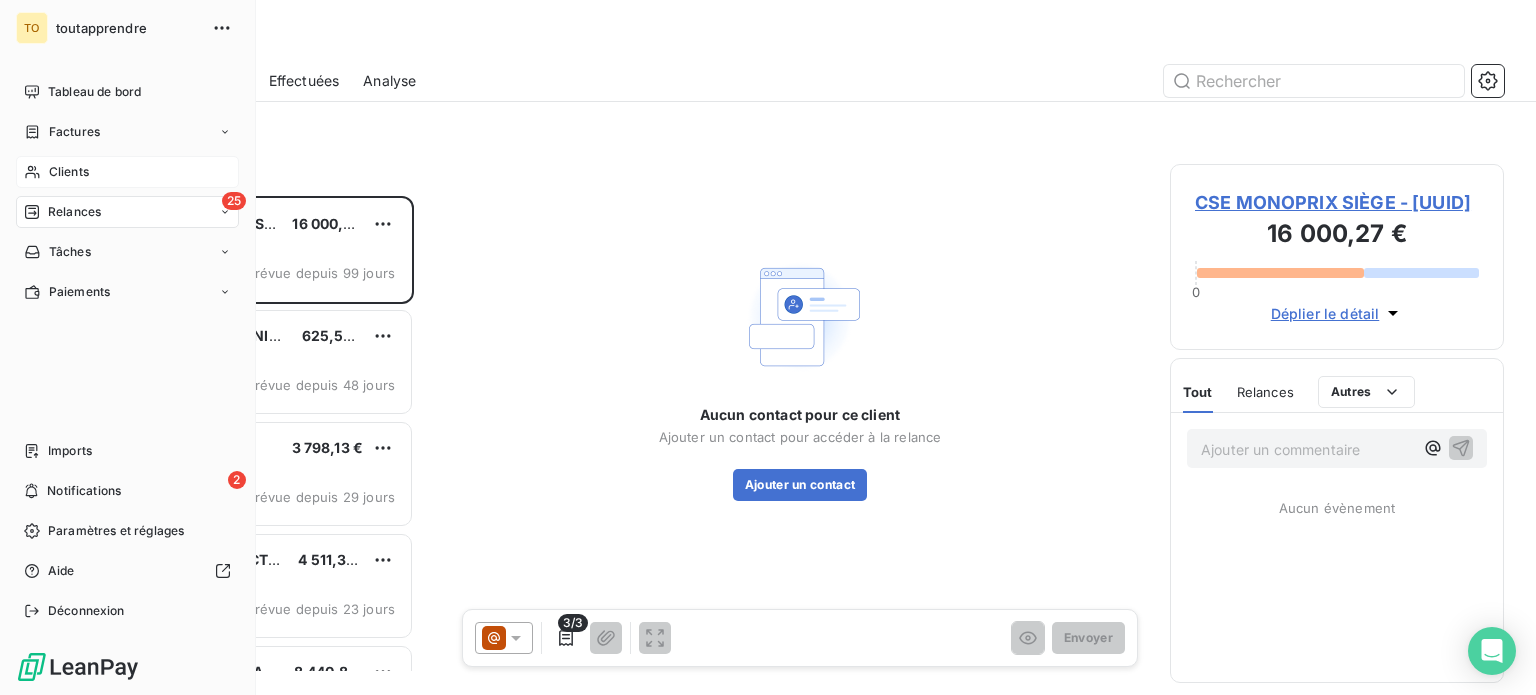 scroll, scrollTop: 16, scrollLeft: 16, axis: both 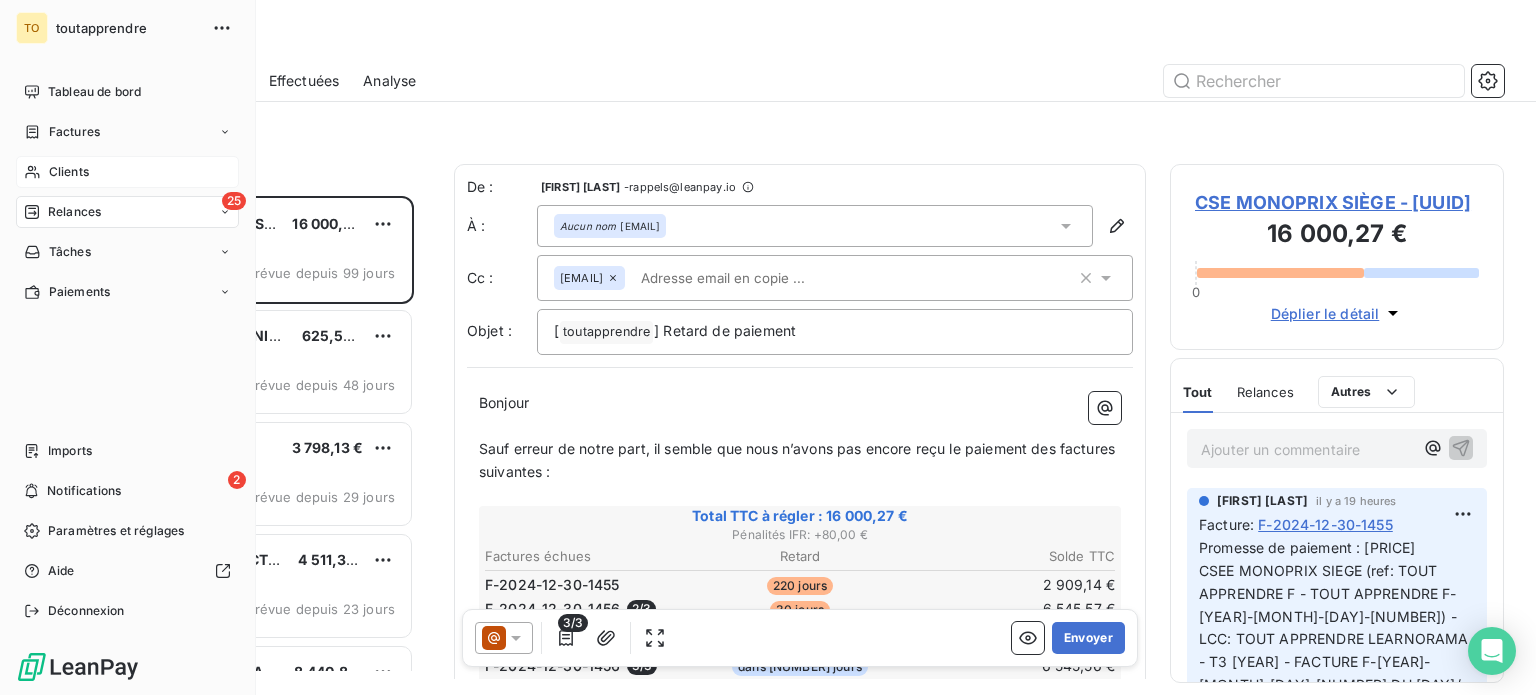 click on "Clients" at bounding box center (69, 172) 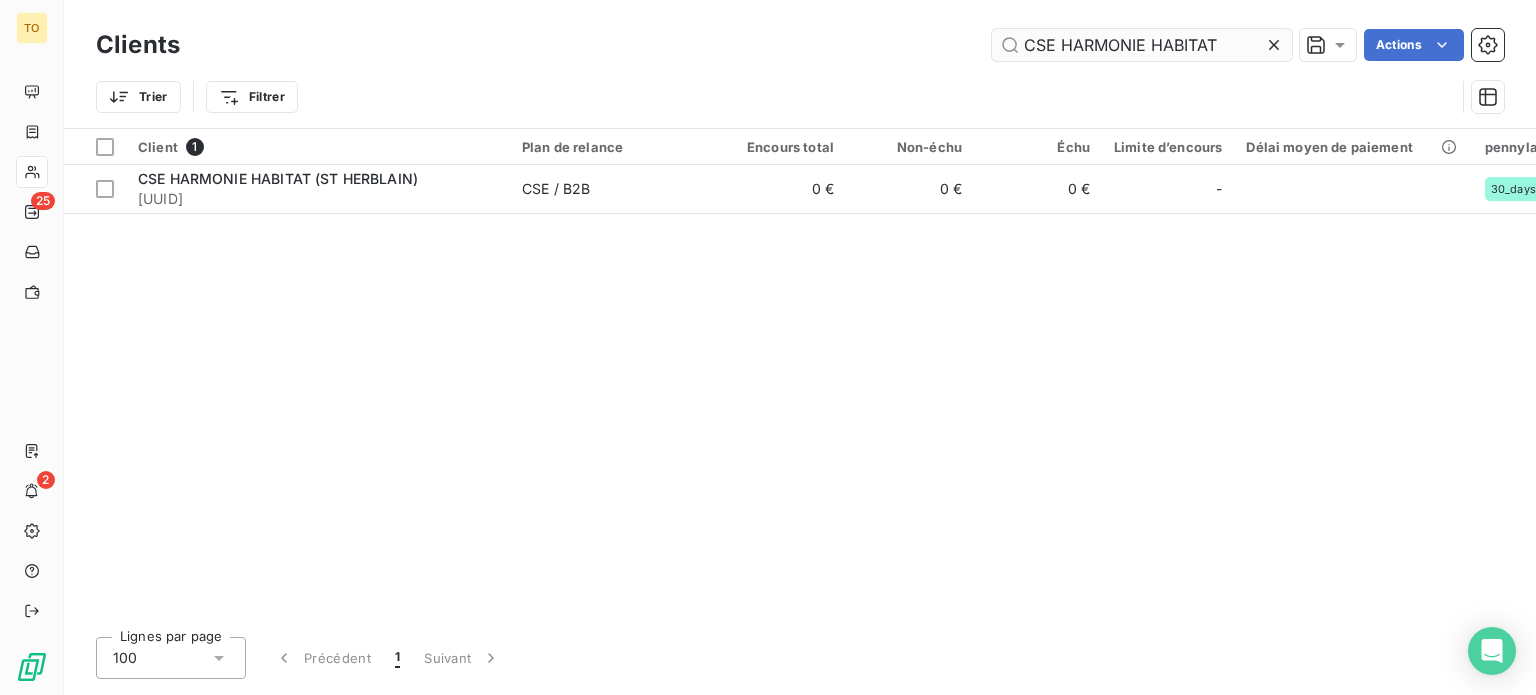 drag, startPoint x: 1204, startPoint y: 44, endPoint x: 960, endPoint y: 44, distance: 244 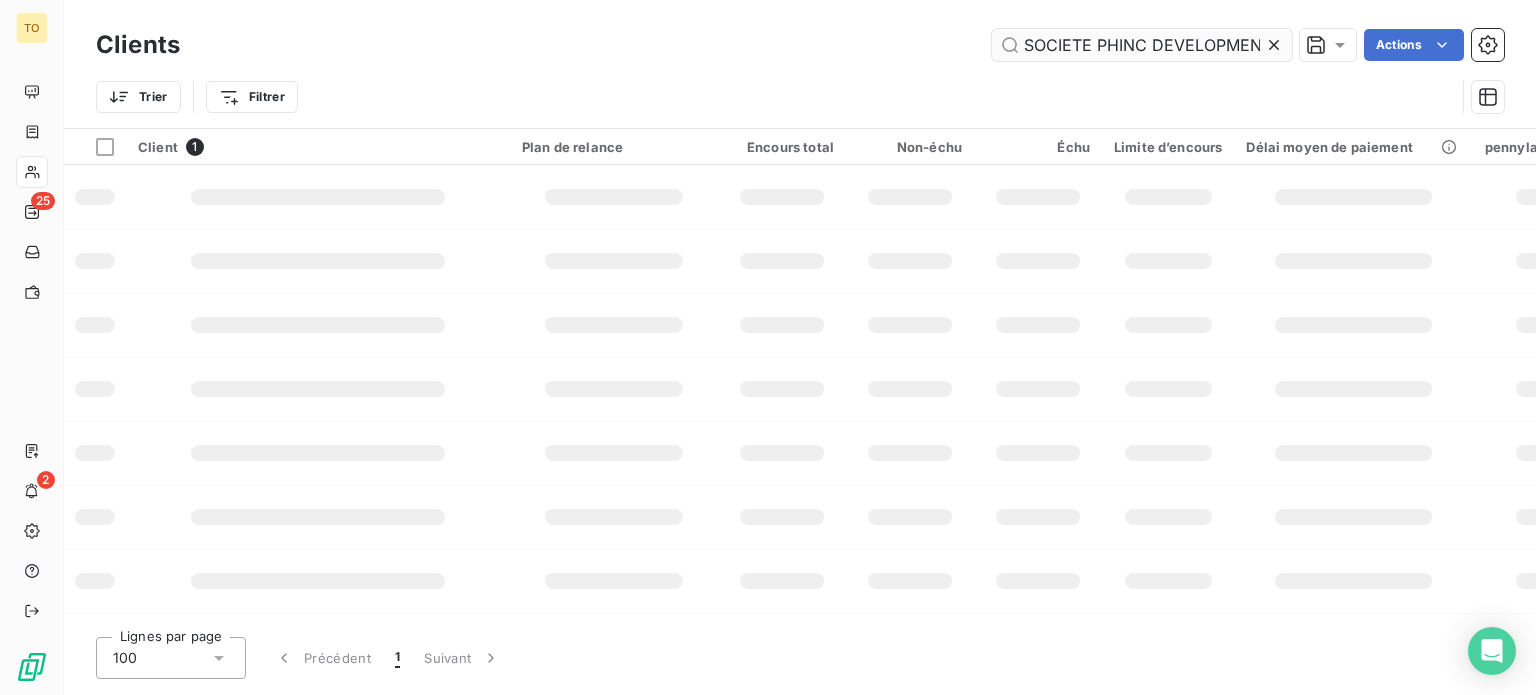 scroll, scrollTop: 0, scrollLeft: 25, axis: horizontal 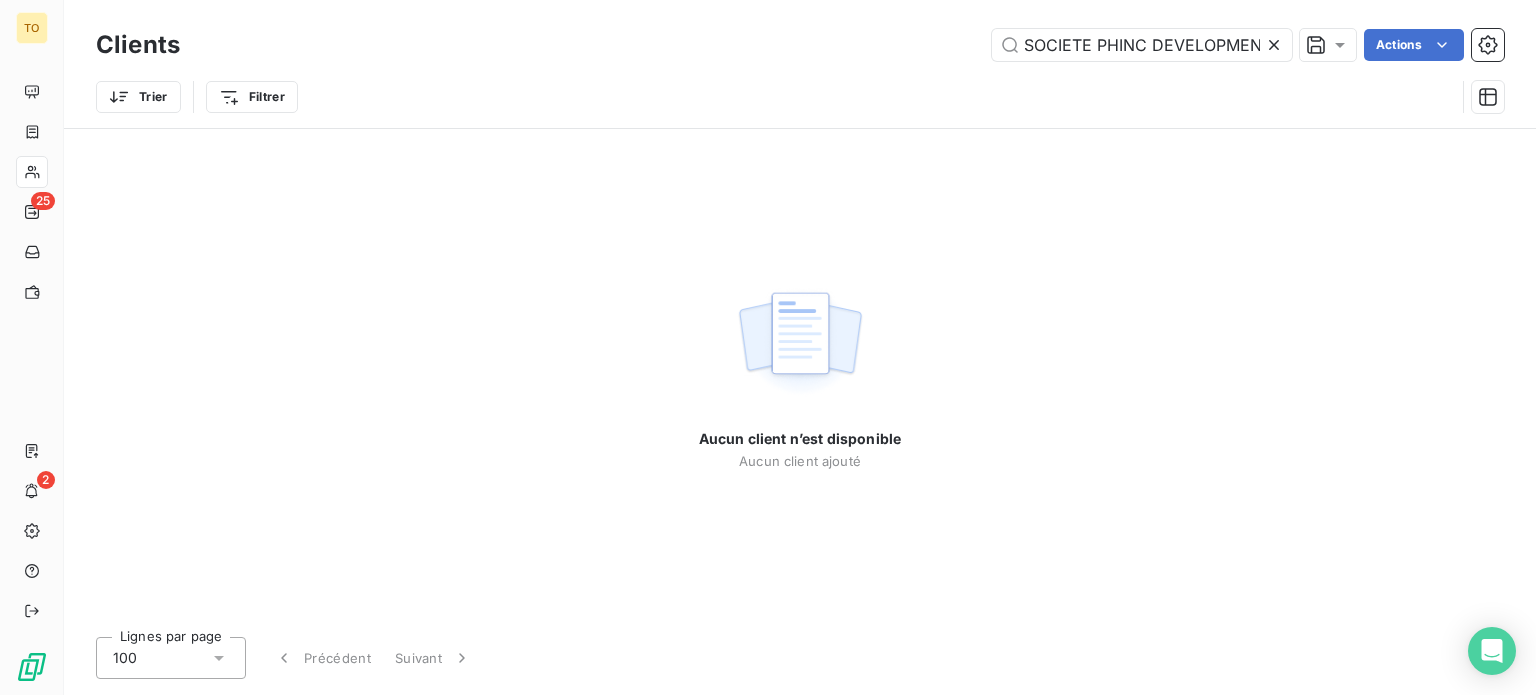 drag, startPoint x: 1039, startPoint y: 52, endPoint x: 830, endPoint y: 52, distance: 209 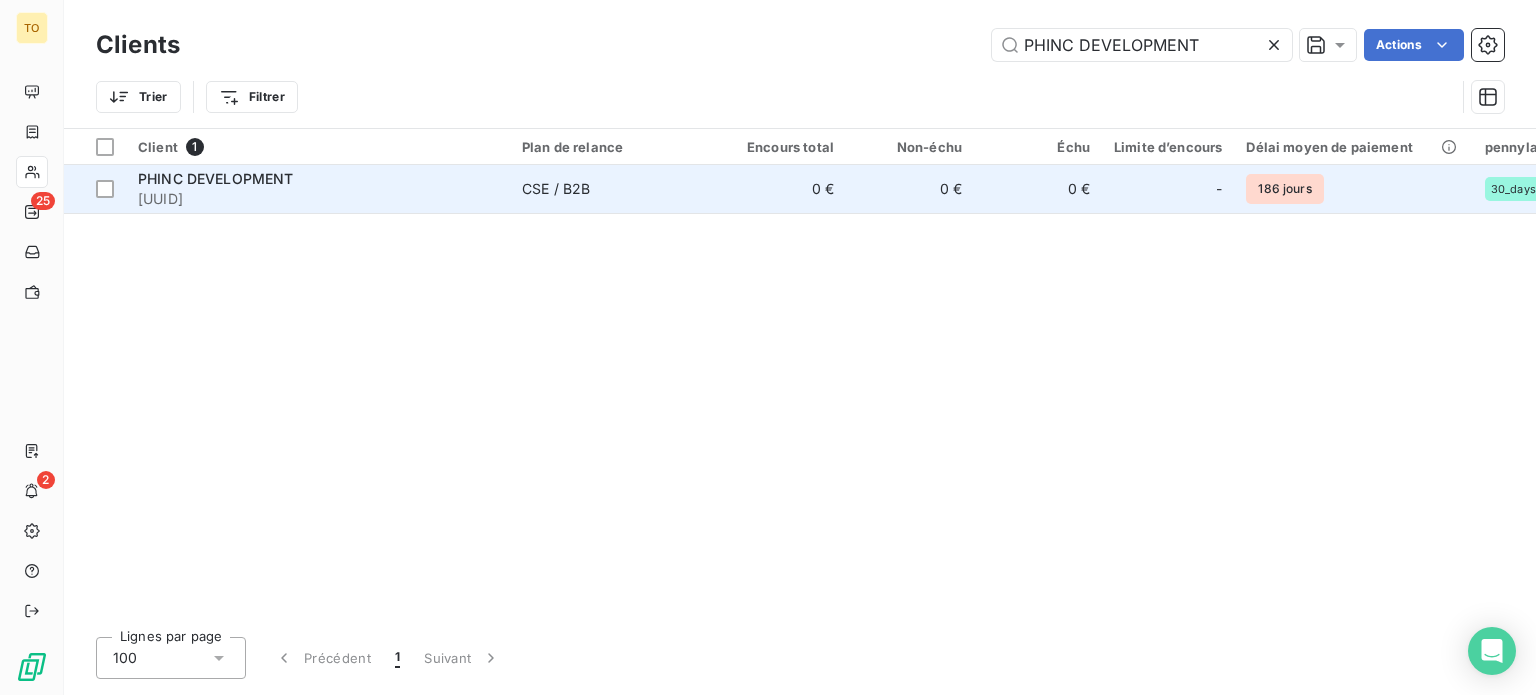 type on "PHINC DEVELOPMENT" 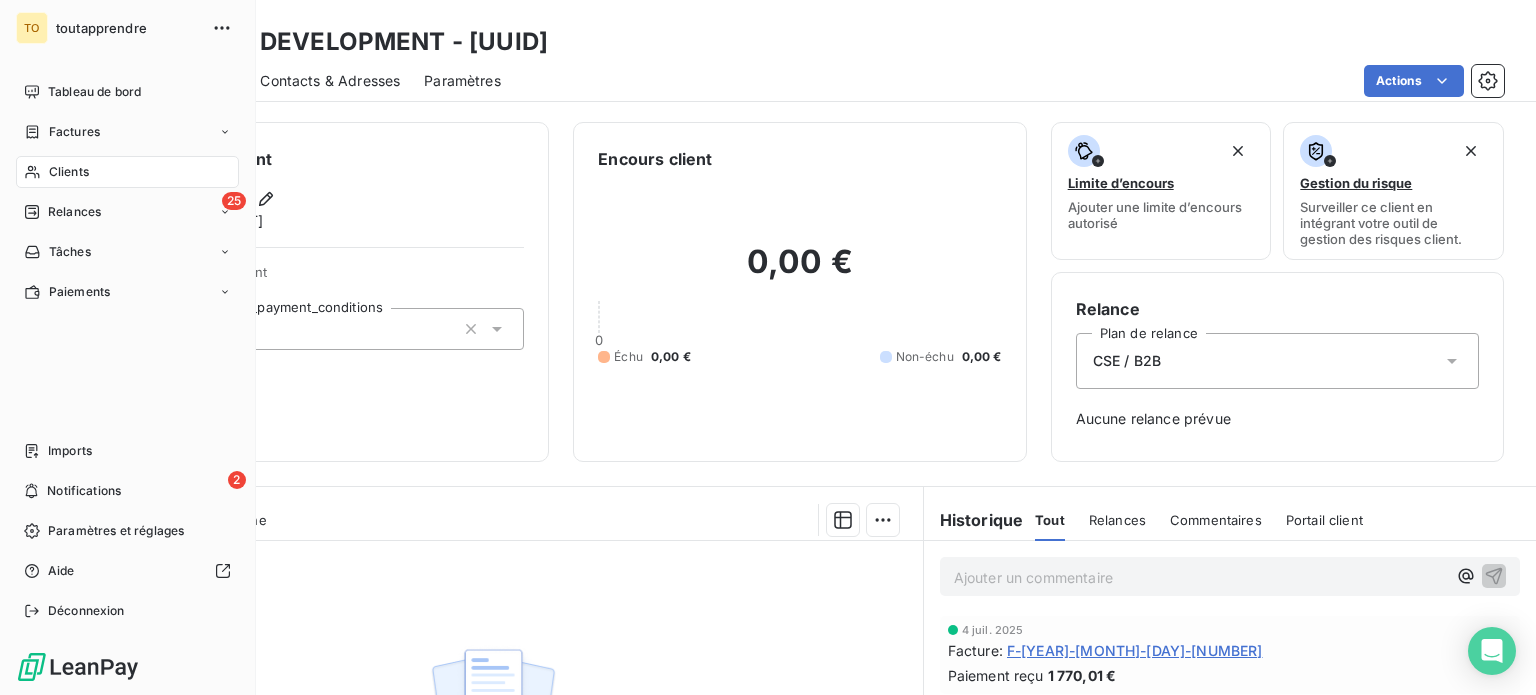 click on "Clients" at bounding box center [69, 172] 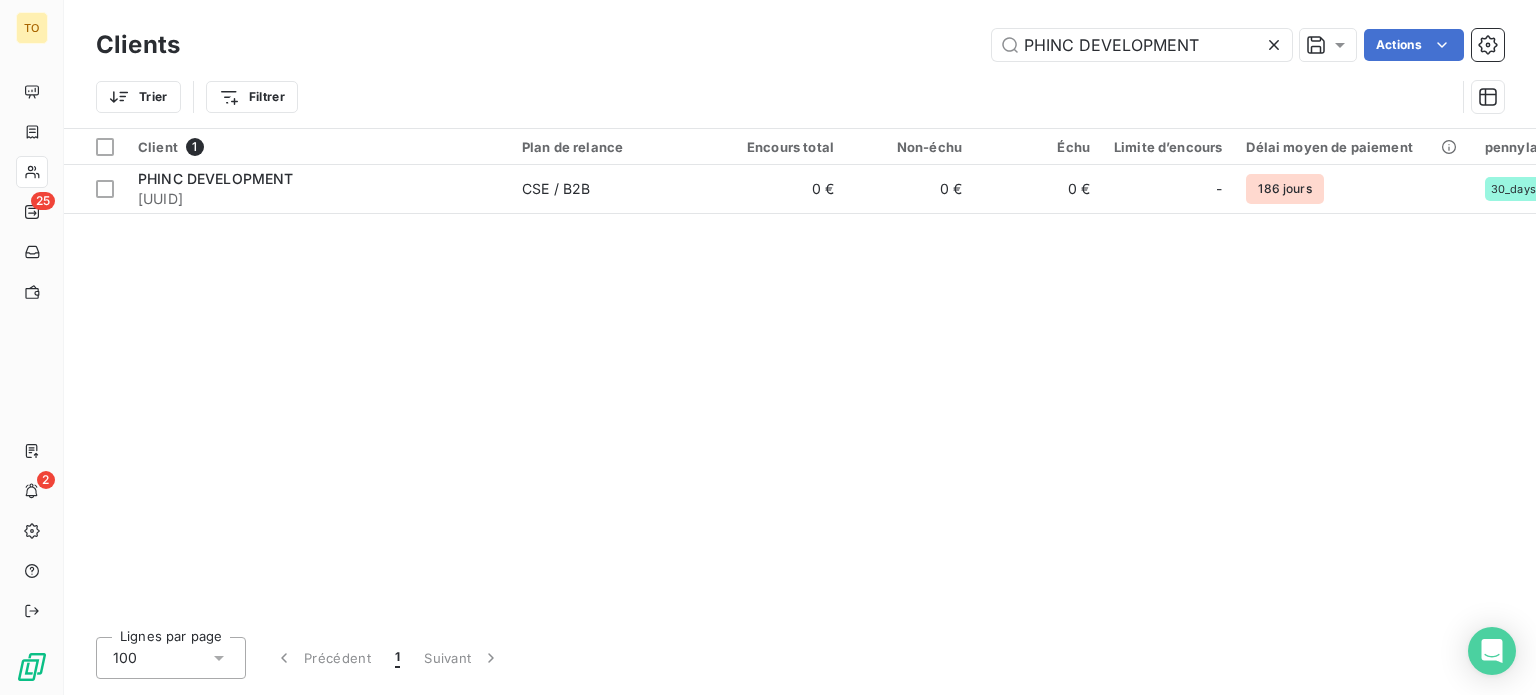 click 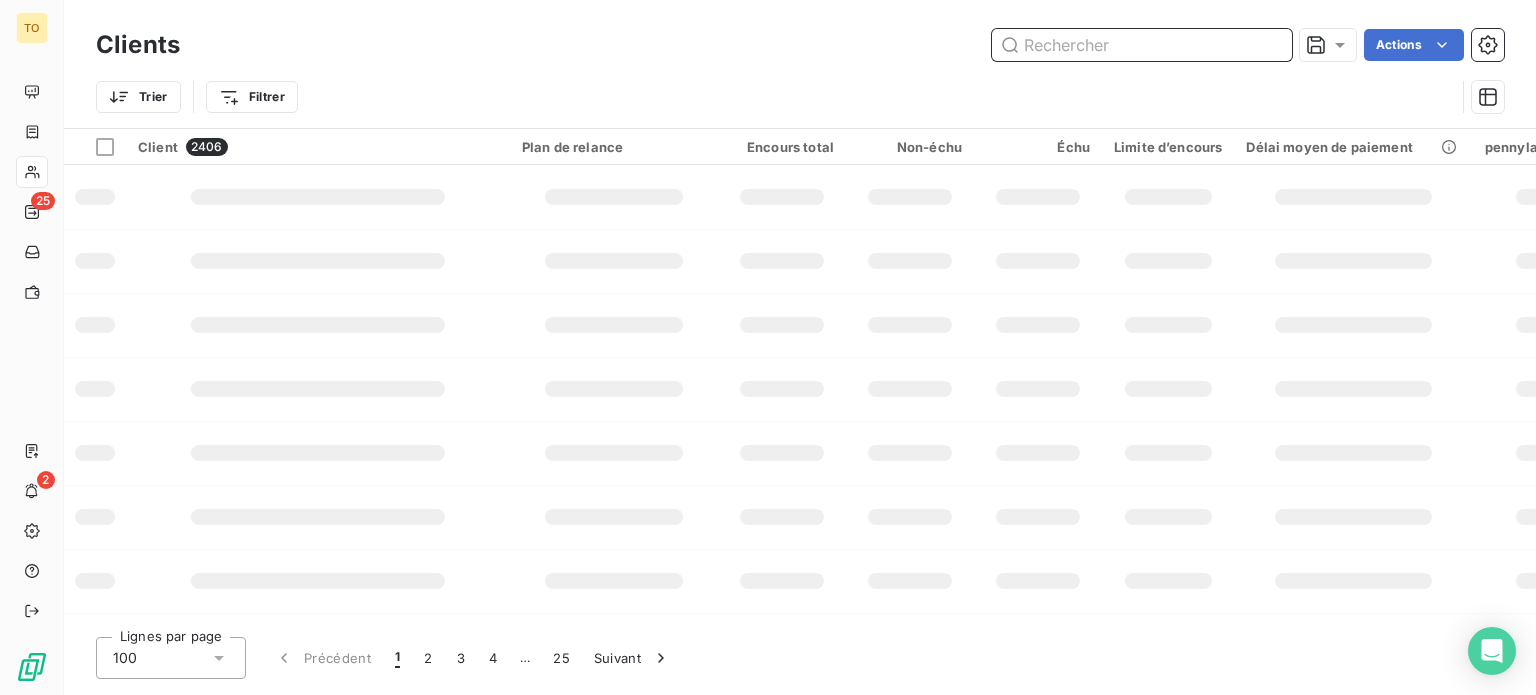 click at bounding box center [1142, 45] 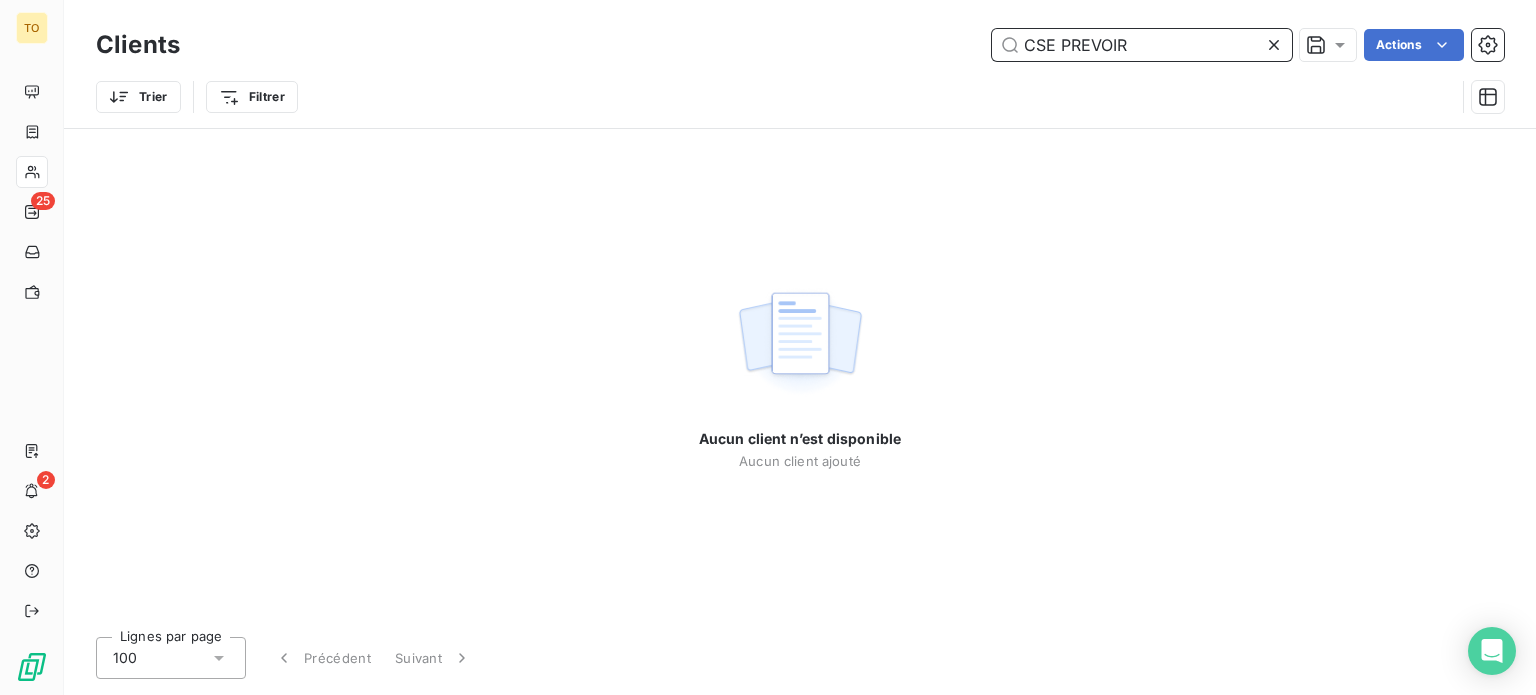 drag, startPoint x: 1035, startPoint y: 50, endPoint x: 832, endPoint y: 50, distance: 203 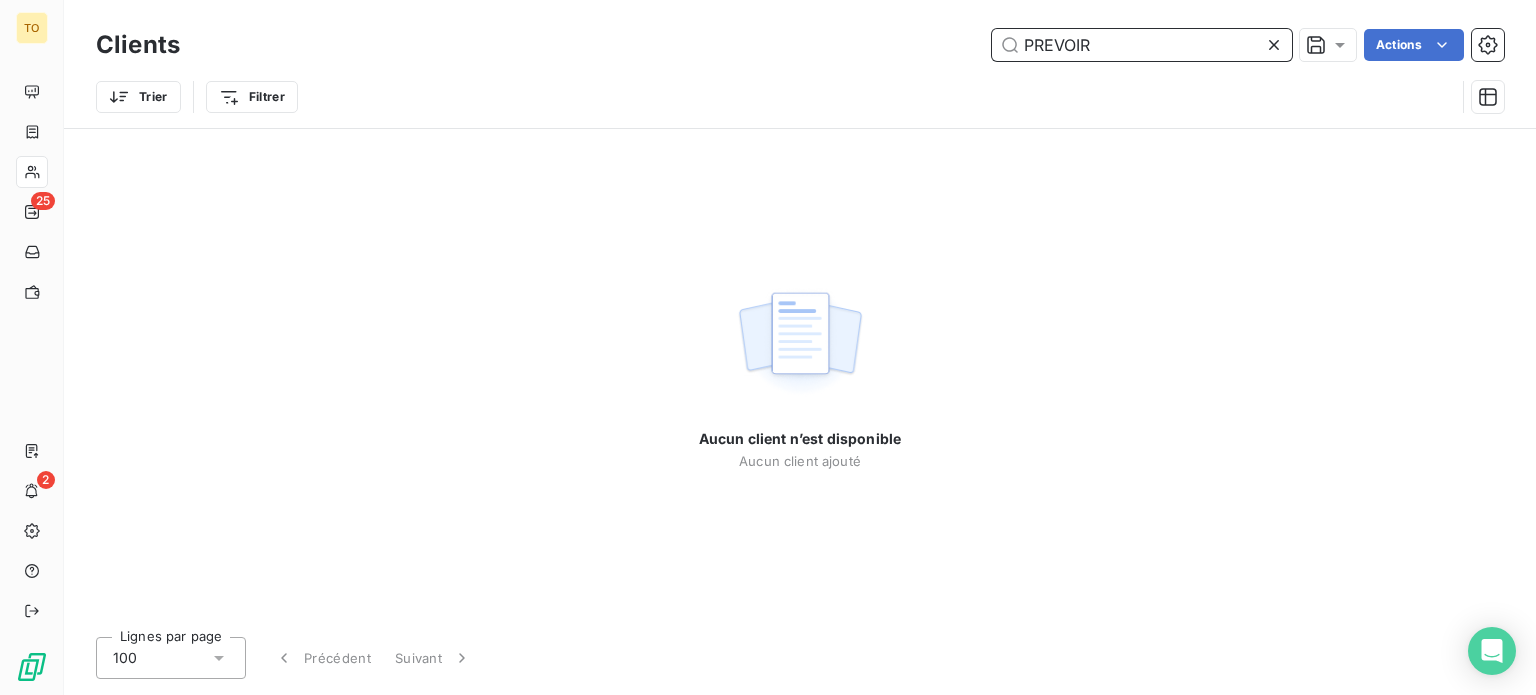 click on "PREVOIR" at bounding box center [1142, 45] 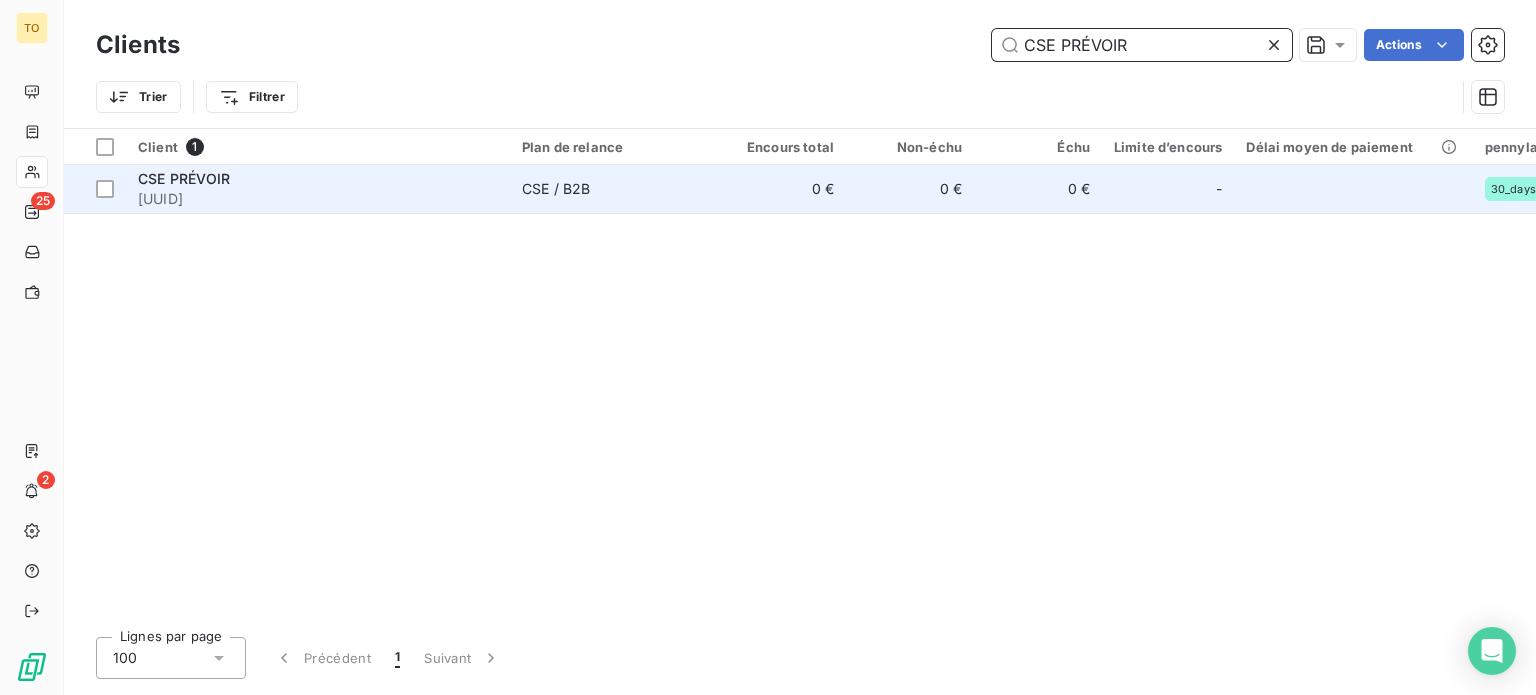 type on "CSE PRÉVOIR" 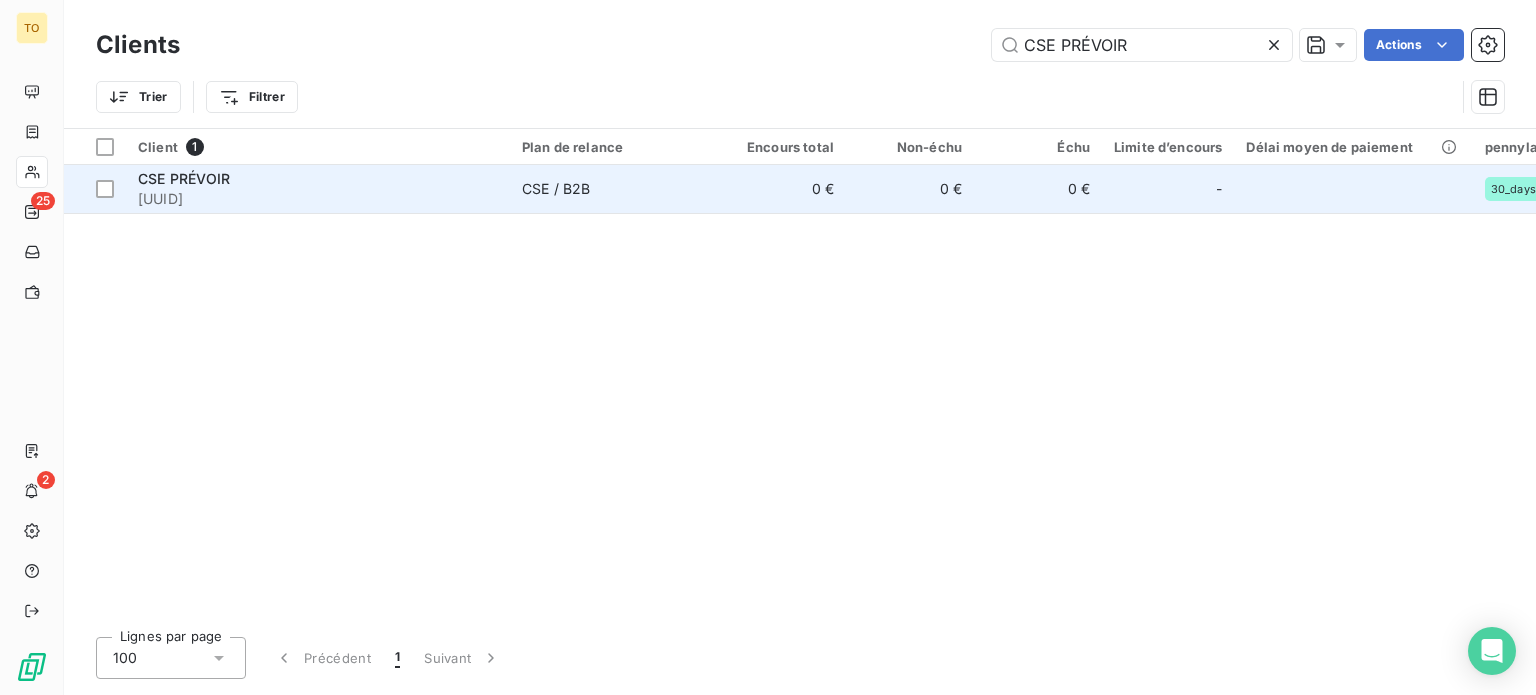click on "CSE PRÉVOIR" at bounding box center (318, 179) 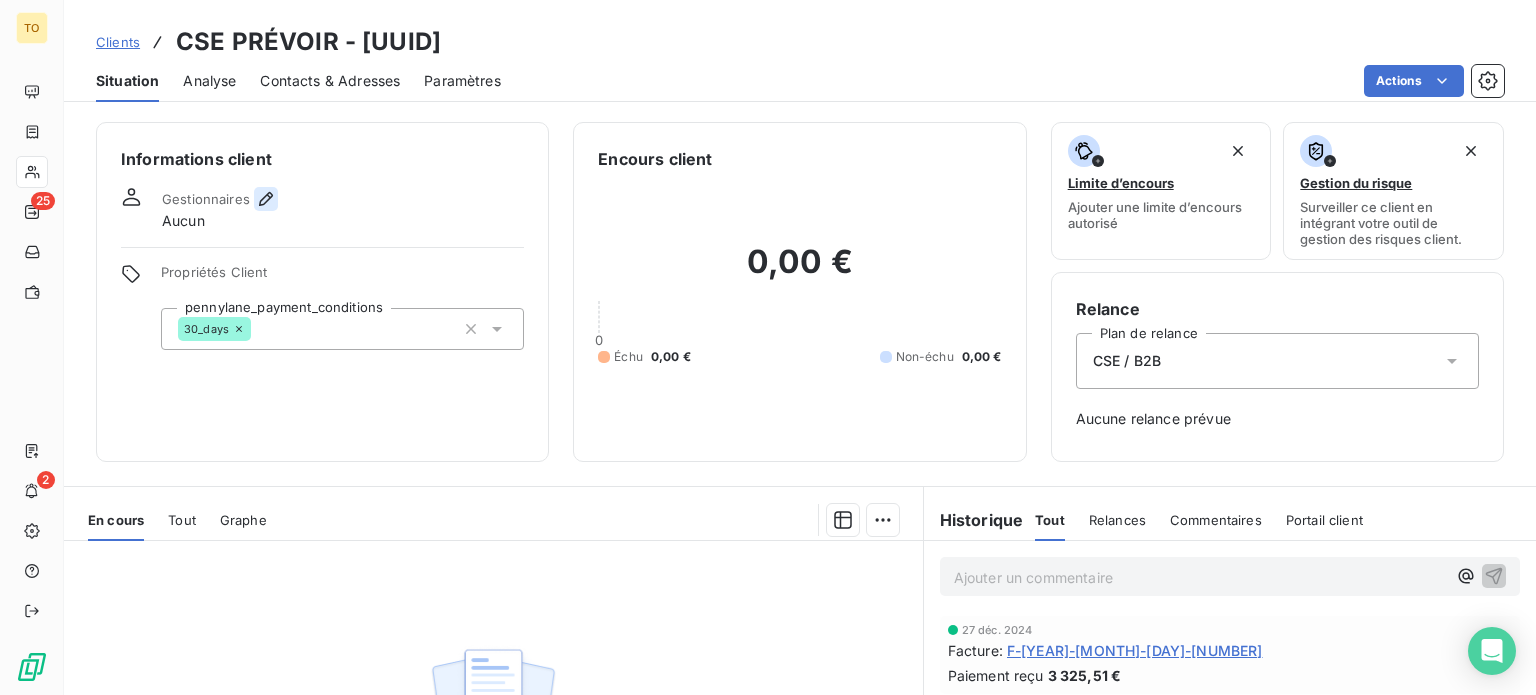 click 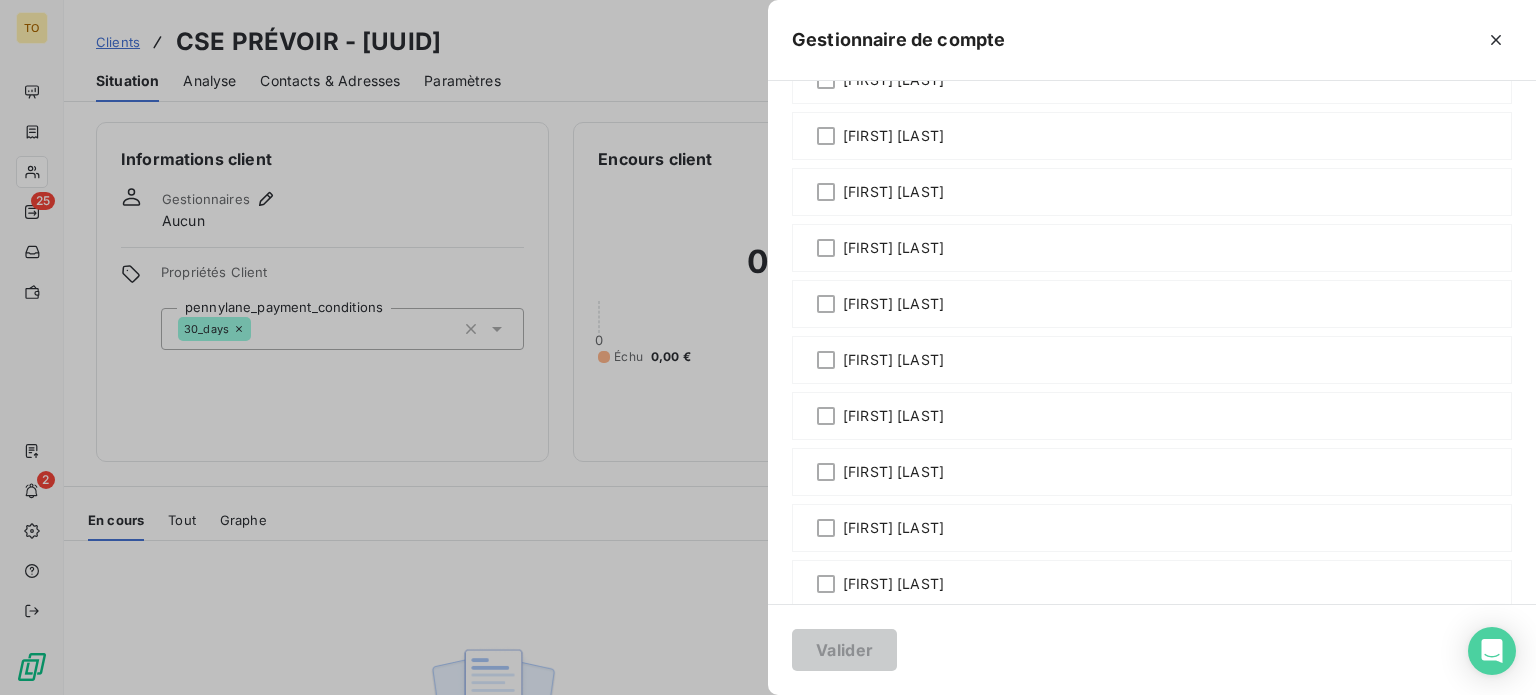 scroll, scrollTop: 933, scrollLeft: 0, axis: vertical 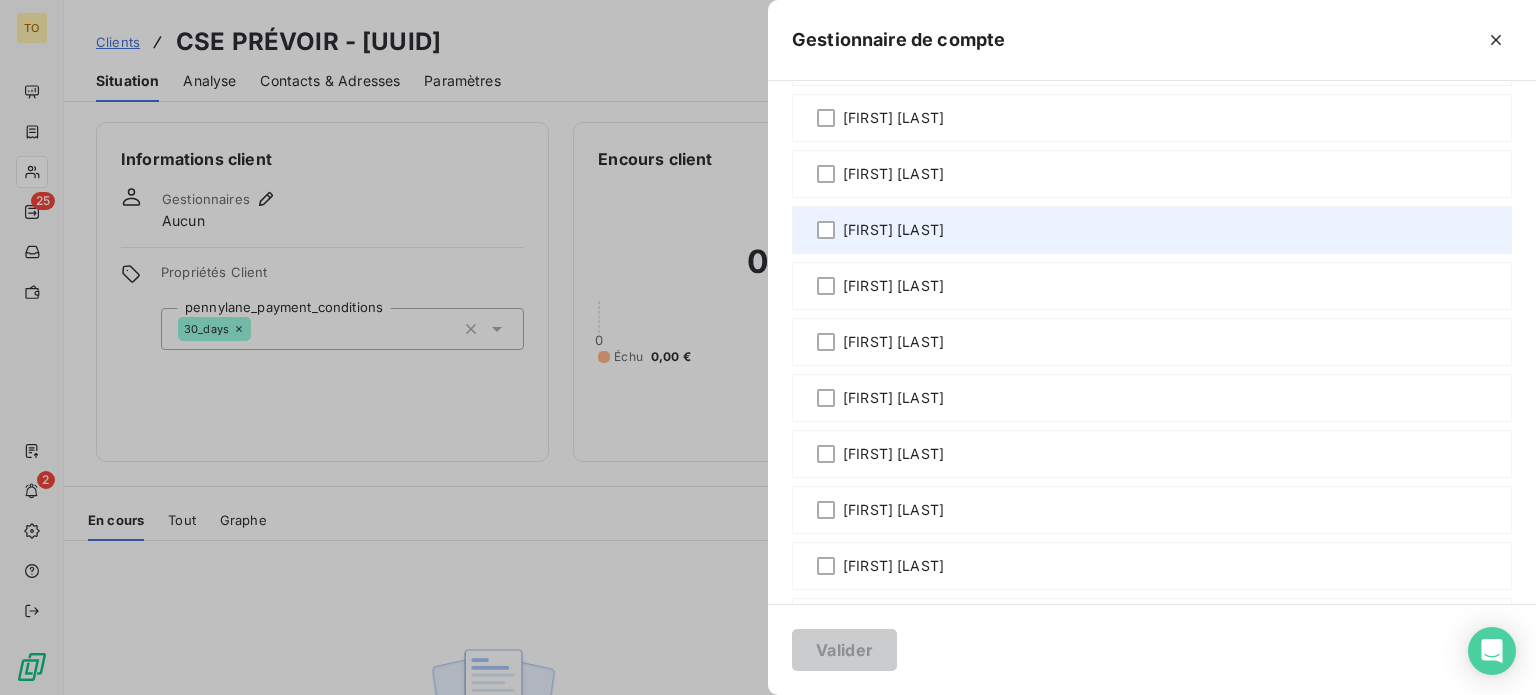 click on "[FIRST] [LAST]" at bounding box center [893, 230] 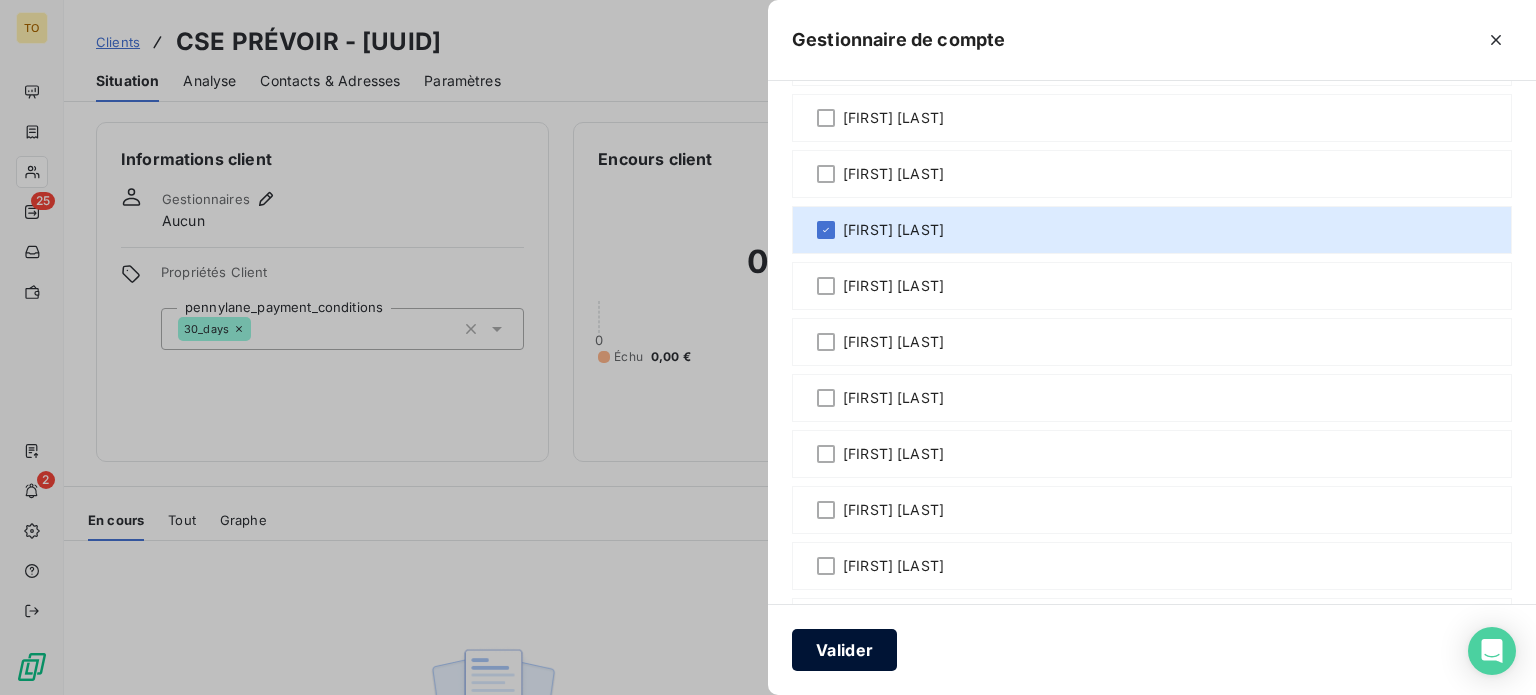 click on "Valider" at bounding box center [844, 650] 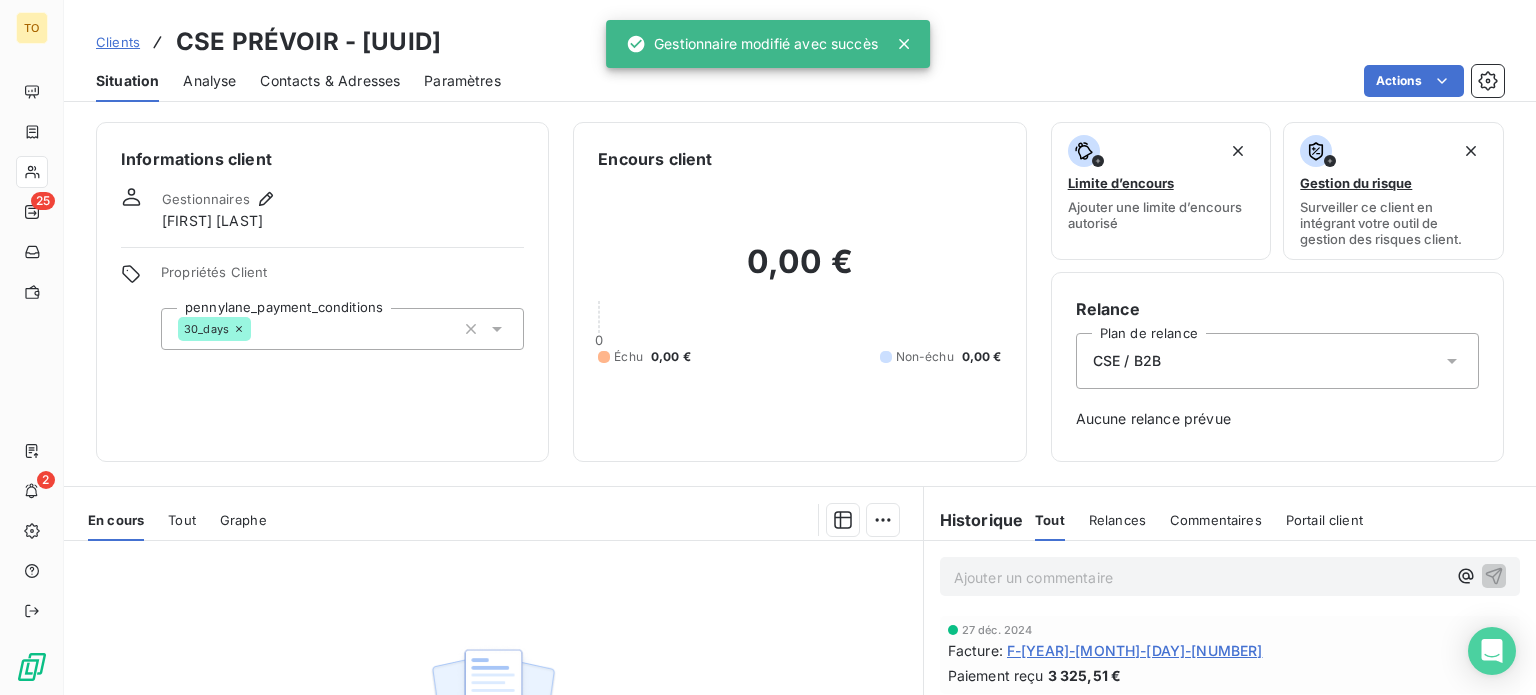 scroll, scrollTop: 386, scrollLeft: 0, axis: vertical 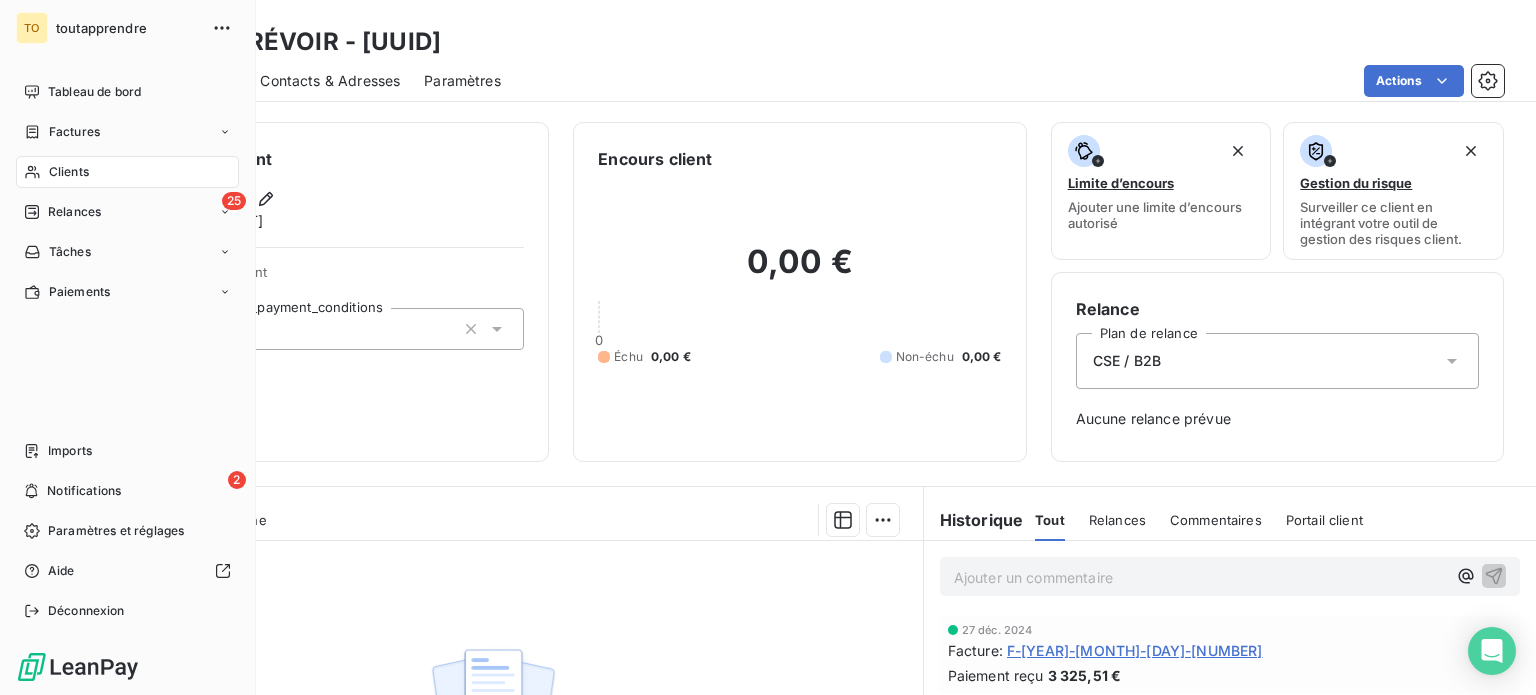 click on "Clients" at bounding box center [127, 172] 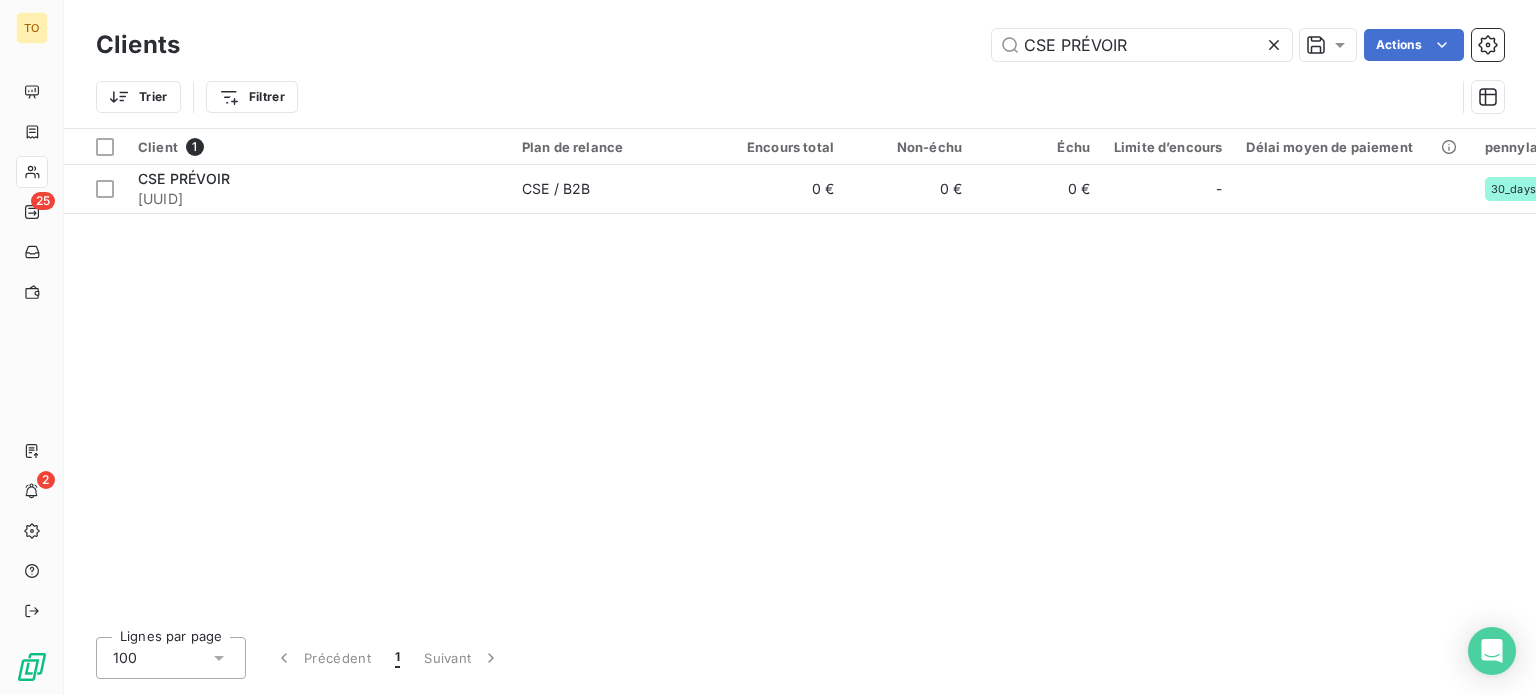 drag, startPoint x: 1129, startPoint y: 37, endPoint x: 894, endPoint y: 40, distance: 235.01915 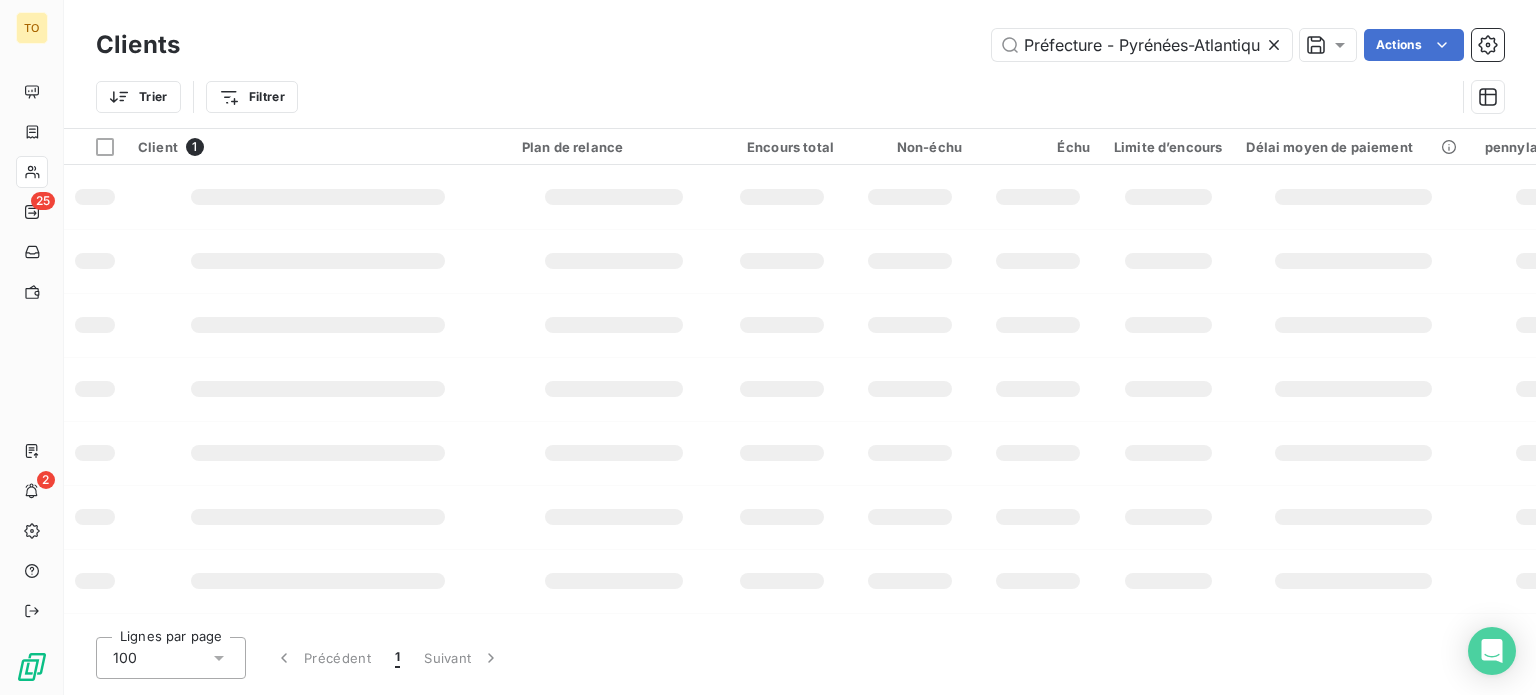 scroll, scrollTop: 0, scrollLeft: 73, axis: horizontal 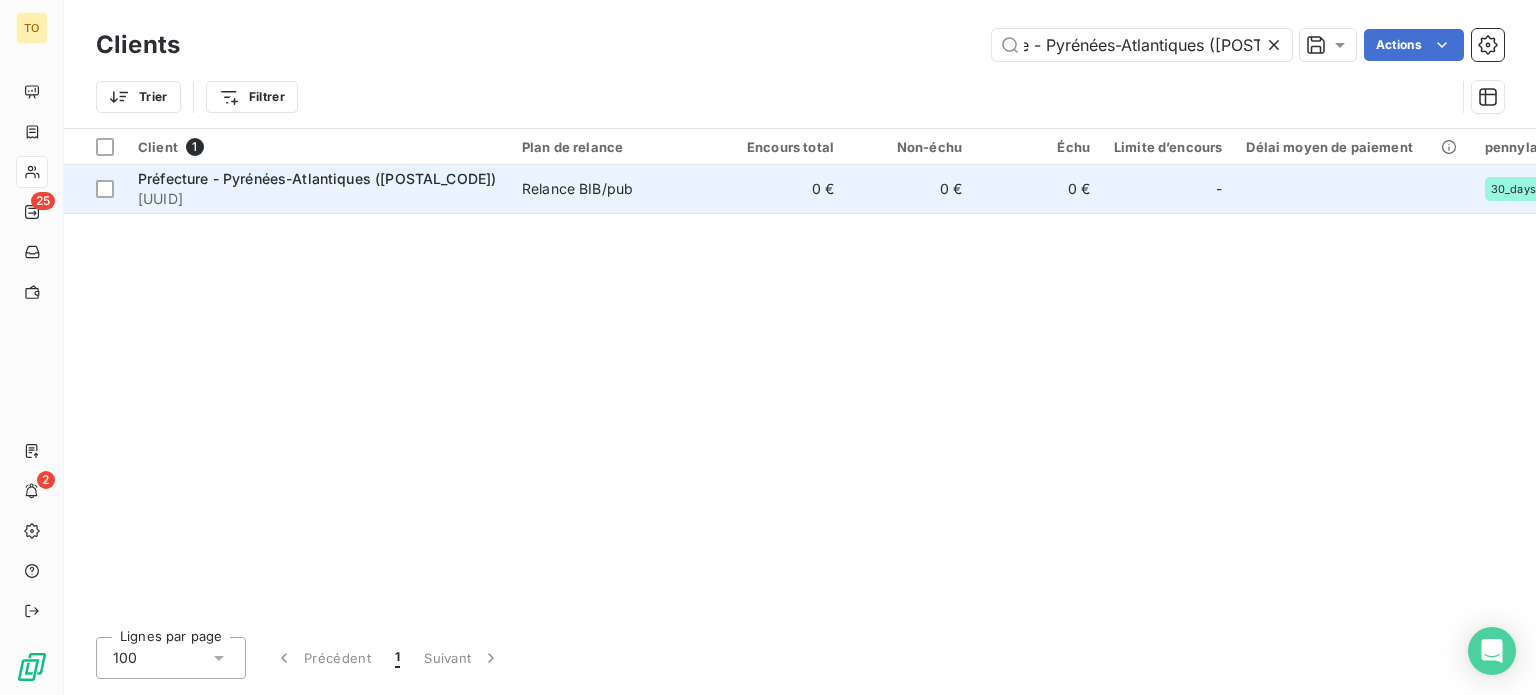 type on "Préfecture - Pyrénées-Atlantiques ([POSTAL_CODE])" 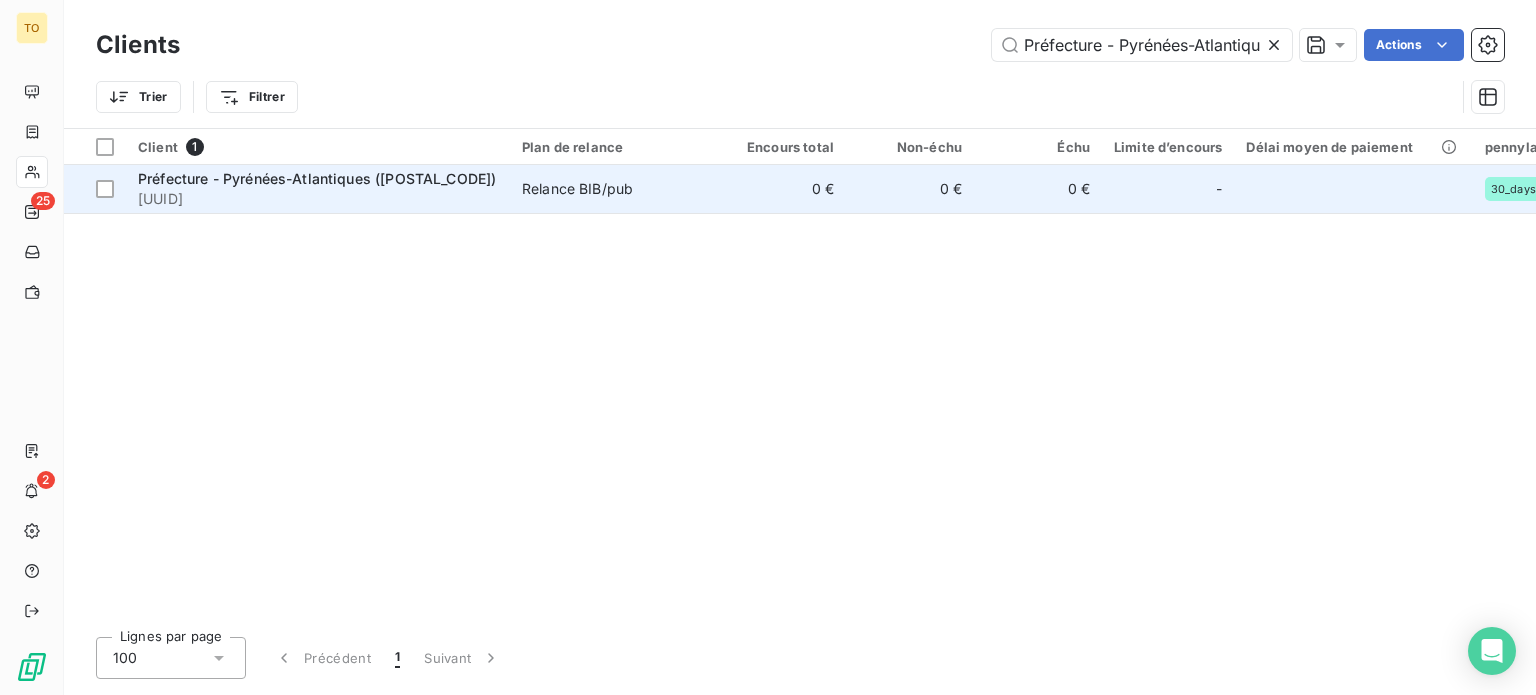 click on "[UUID]" at bounding box center [318, 199] 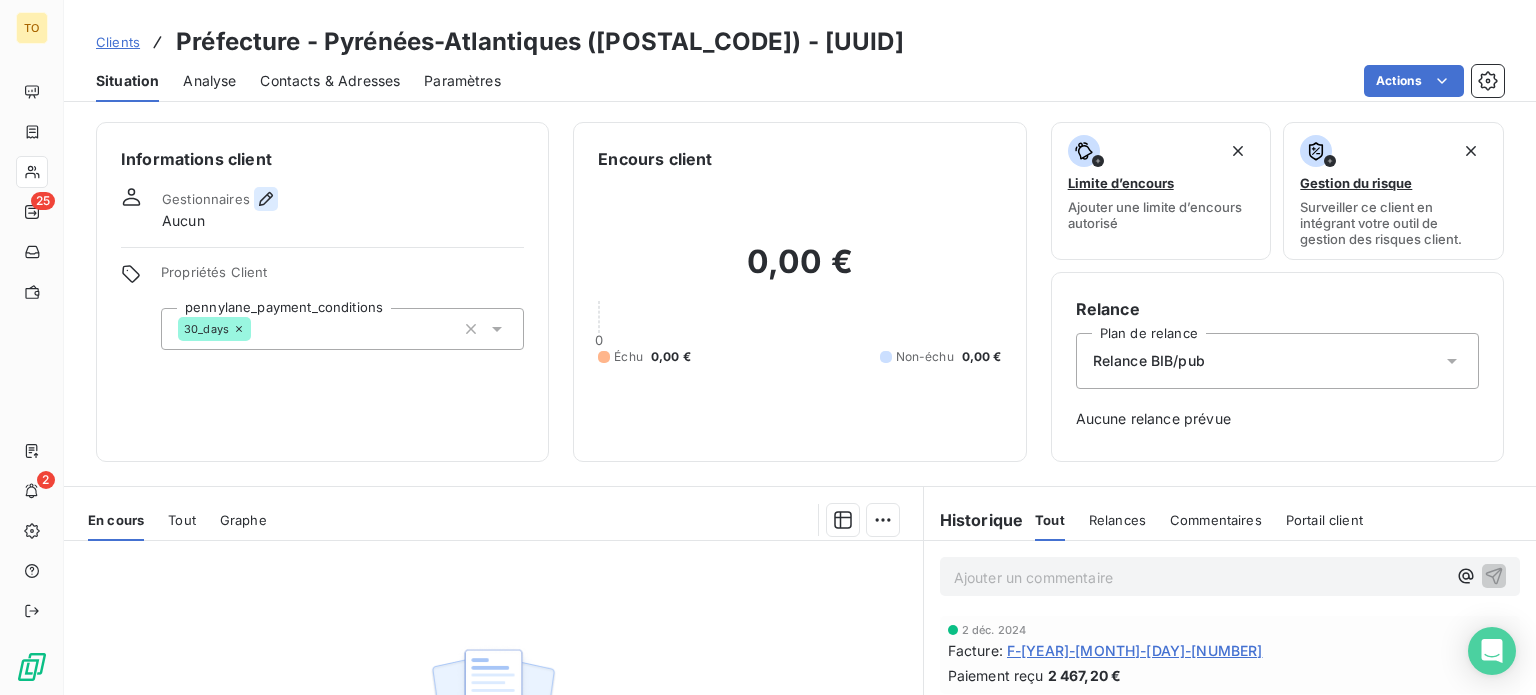 click 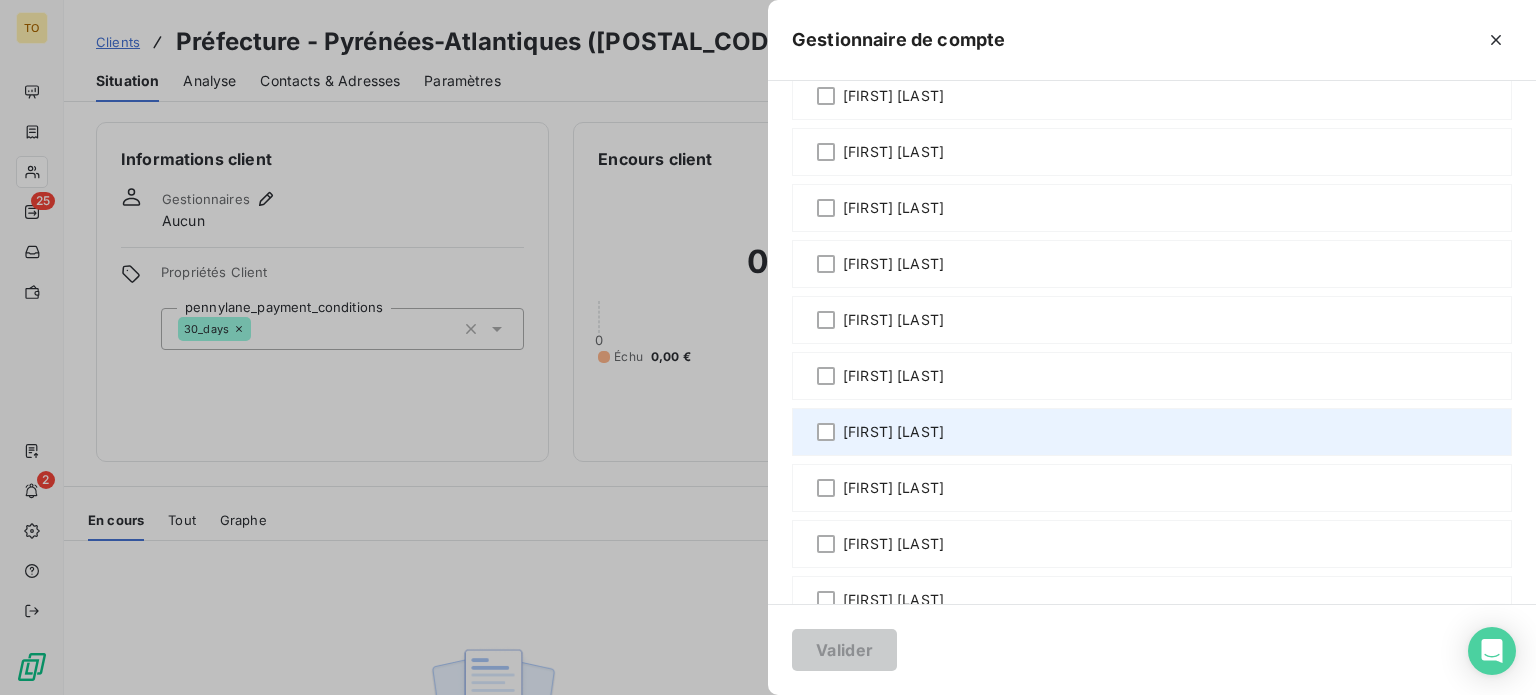 scroll, scrollTop: 544, scrollLeft: 0, axis: vertical 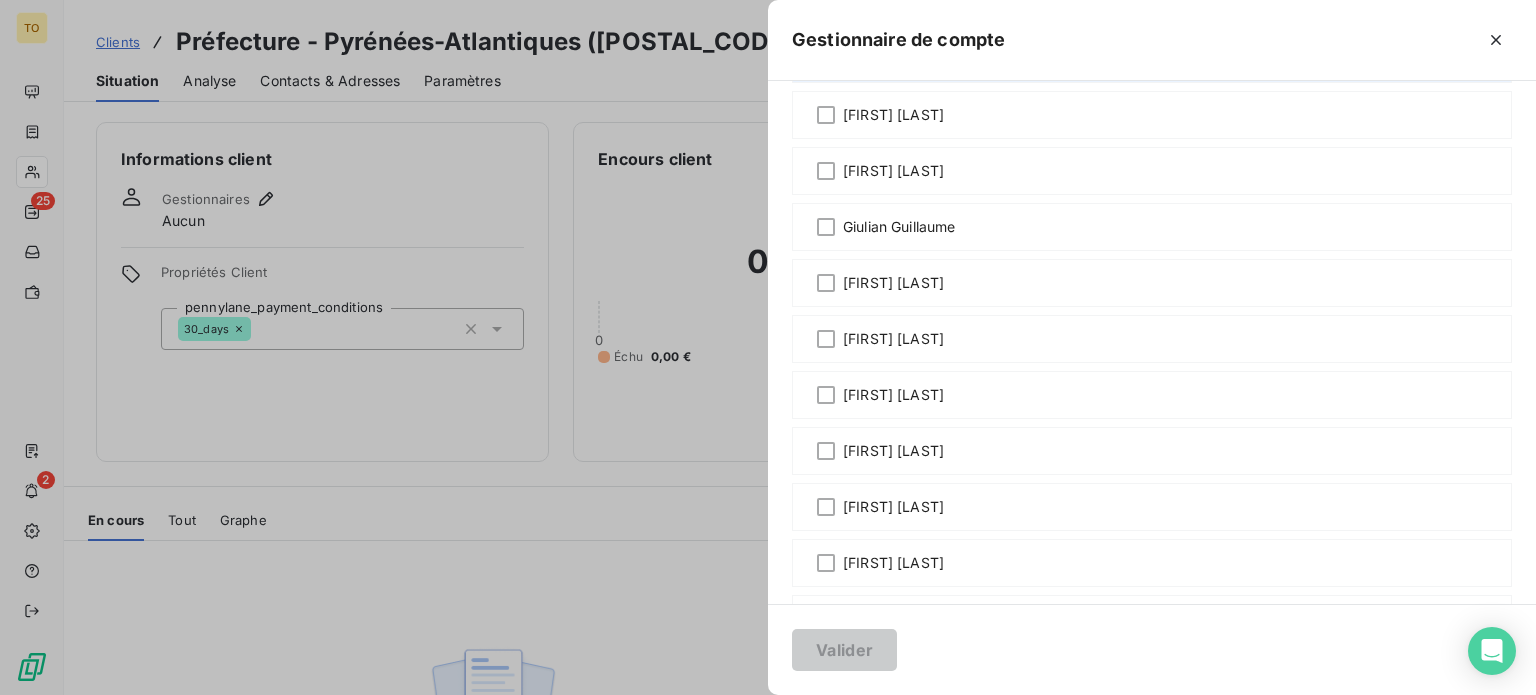 click on "[FIRST] [LAST]" at bounding box center (893, 59) 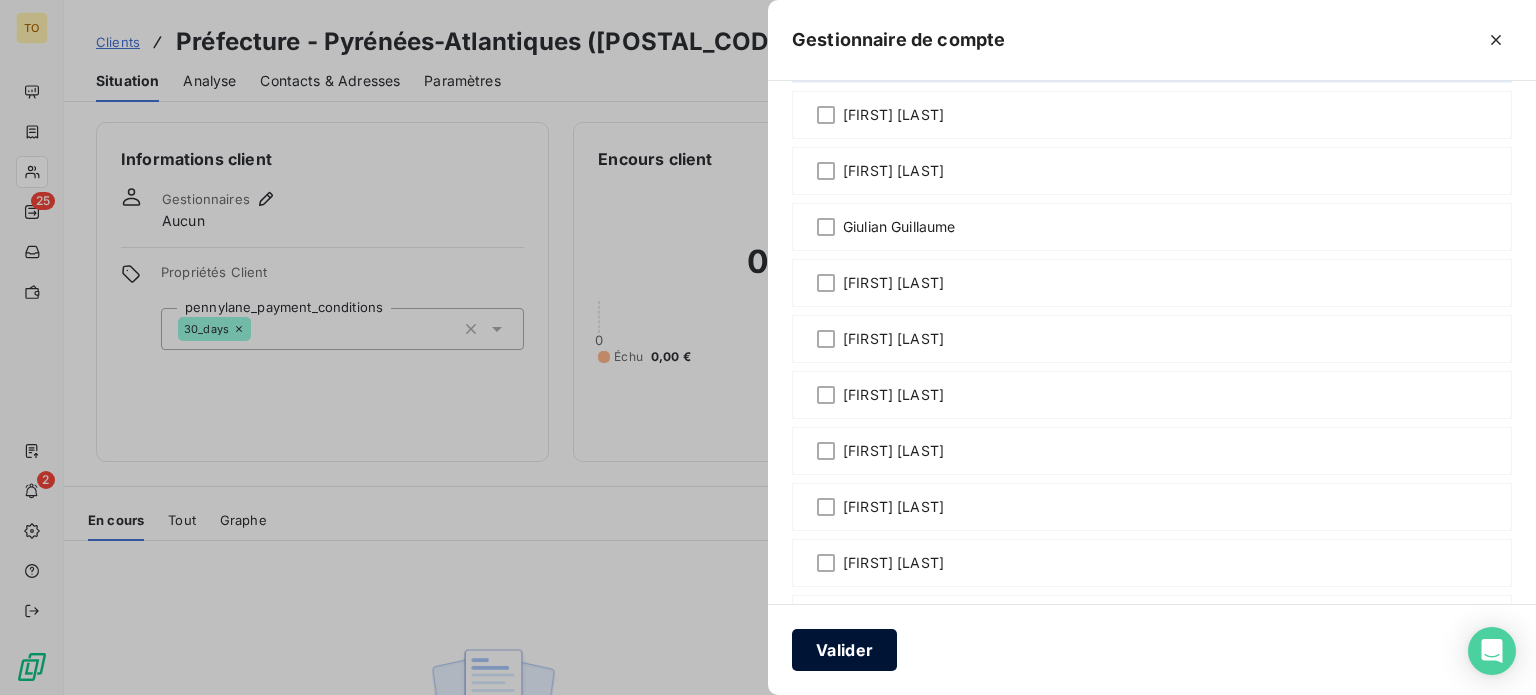 click on "Valider" at bounding box center [844, 650] 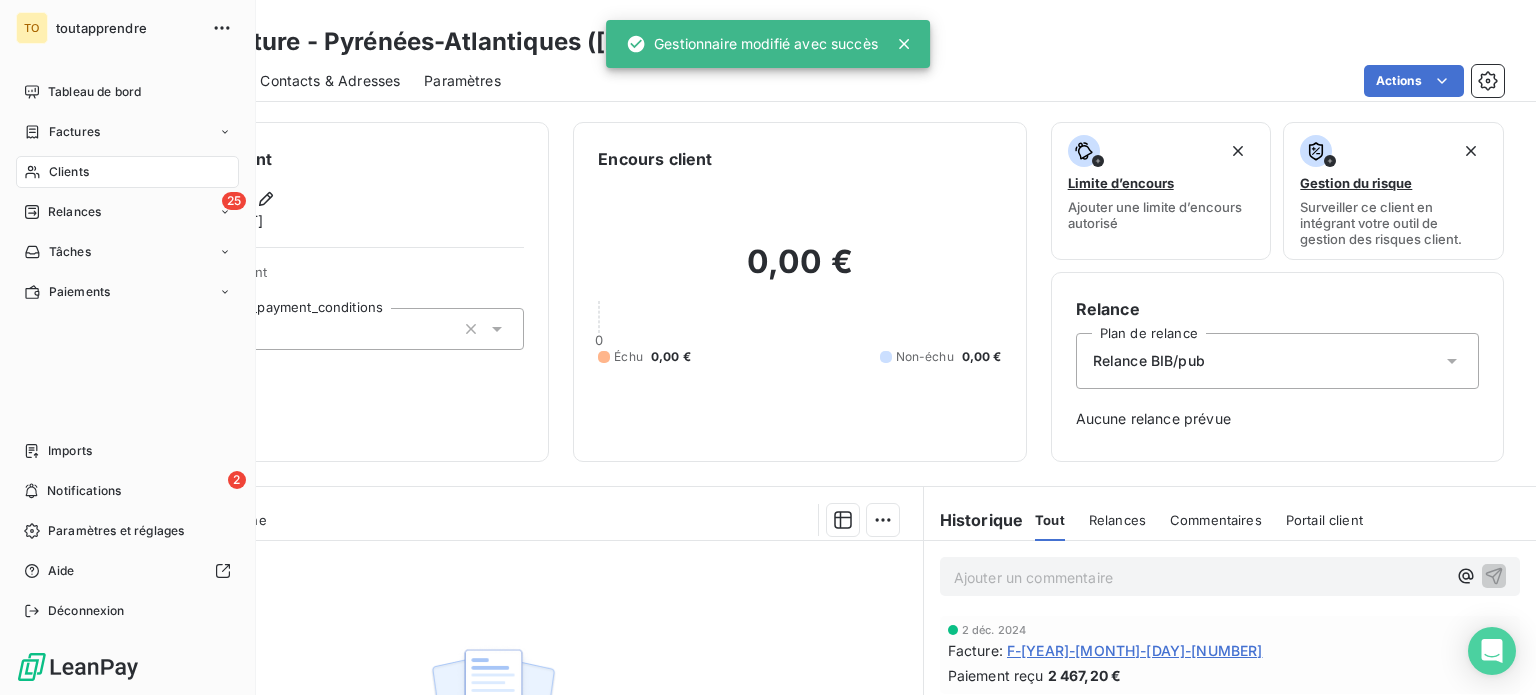 click 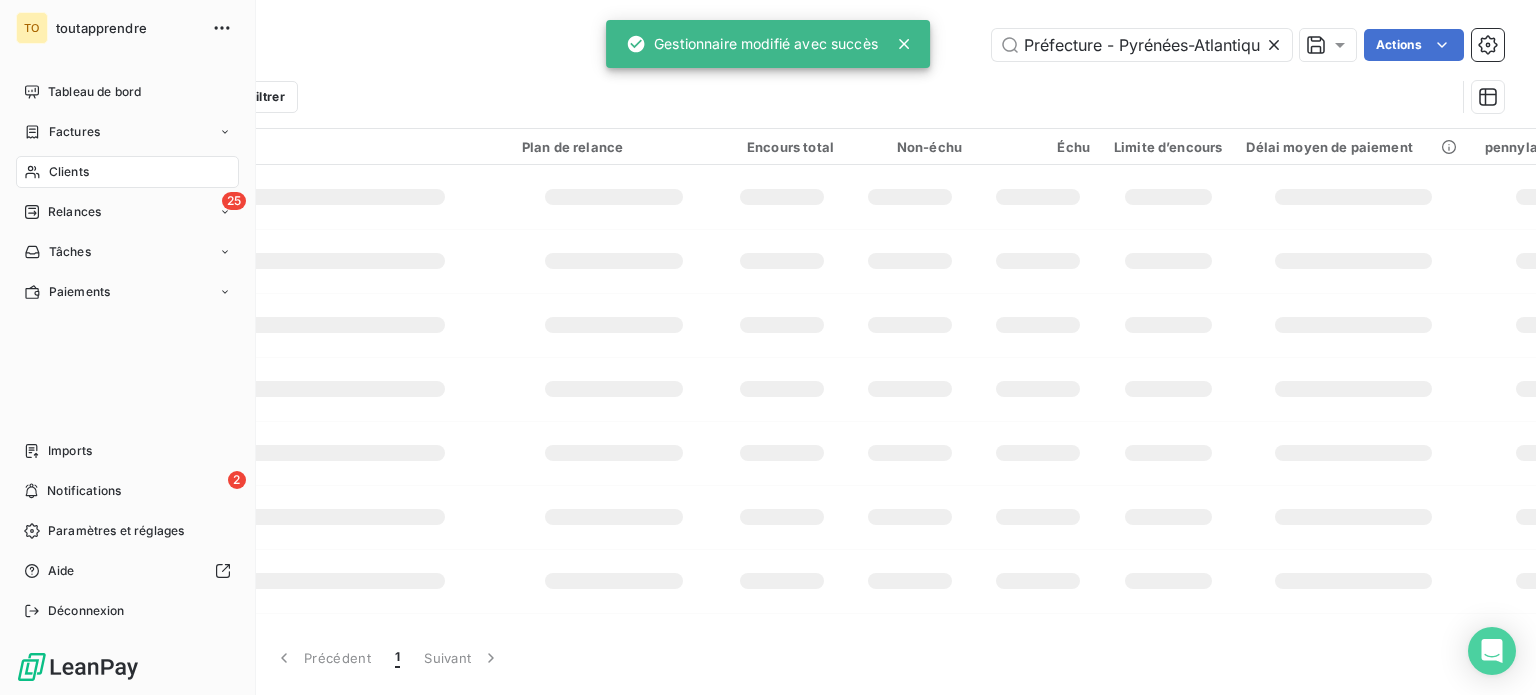 scroll, scrollTop: 0, scrollLeft: 73, axis: horizontal 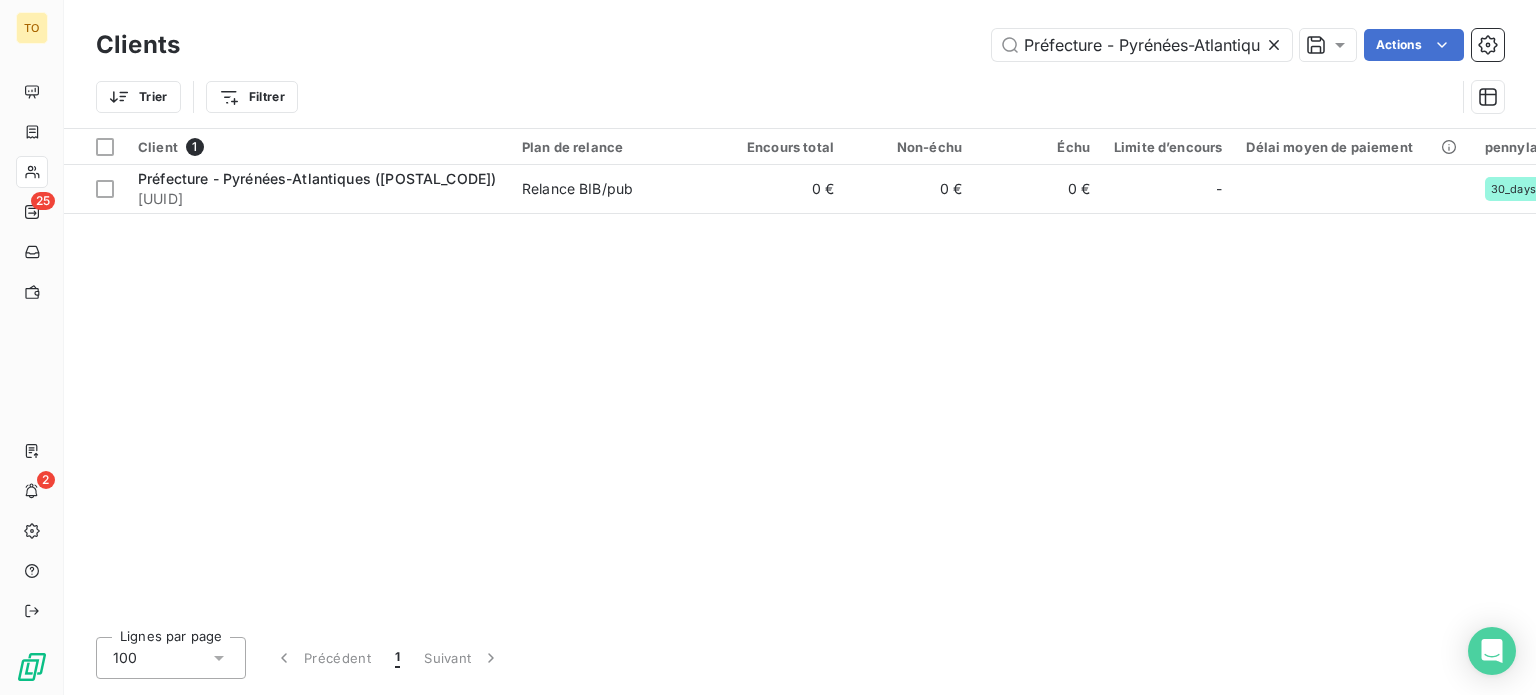 click 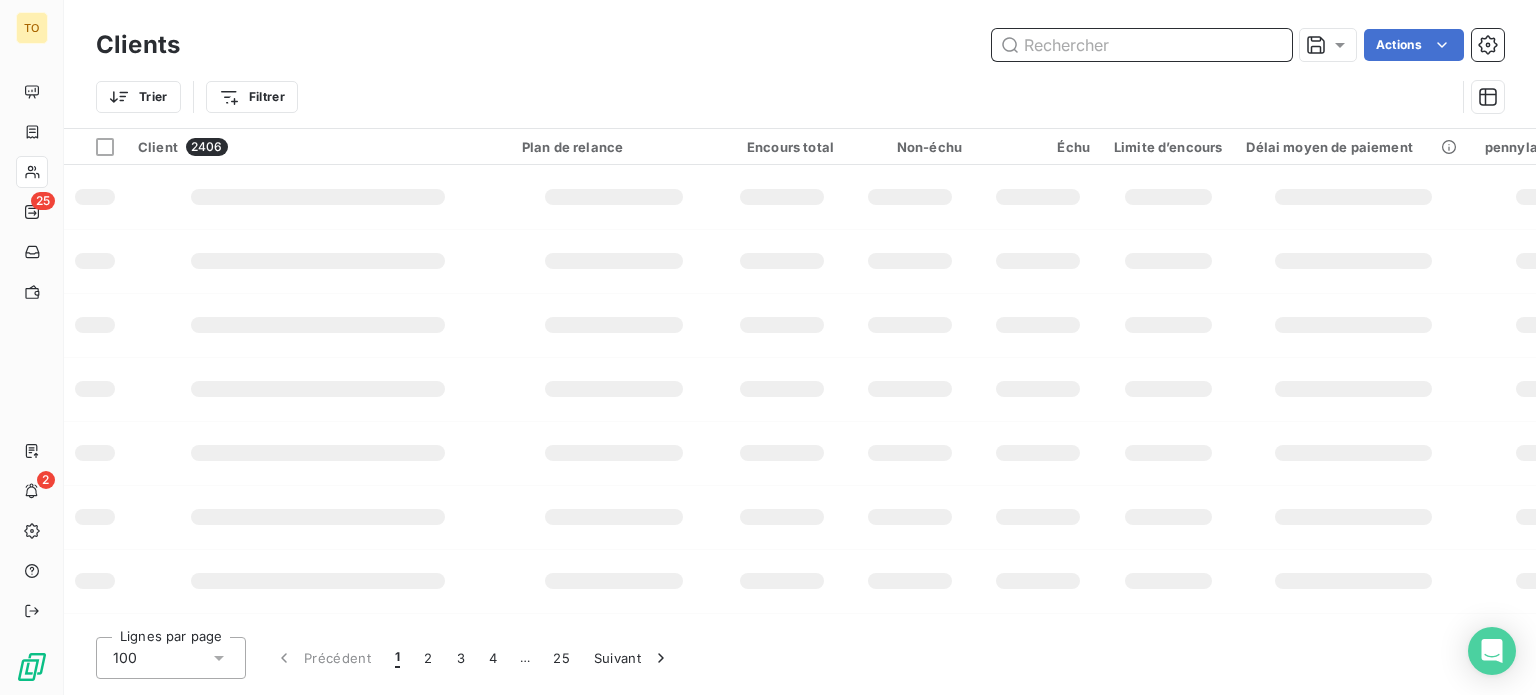 click at bounding box center (1142, 45) 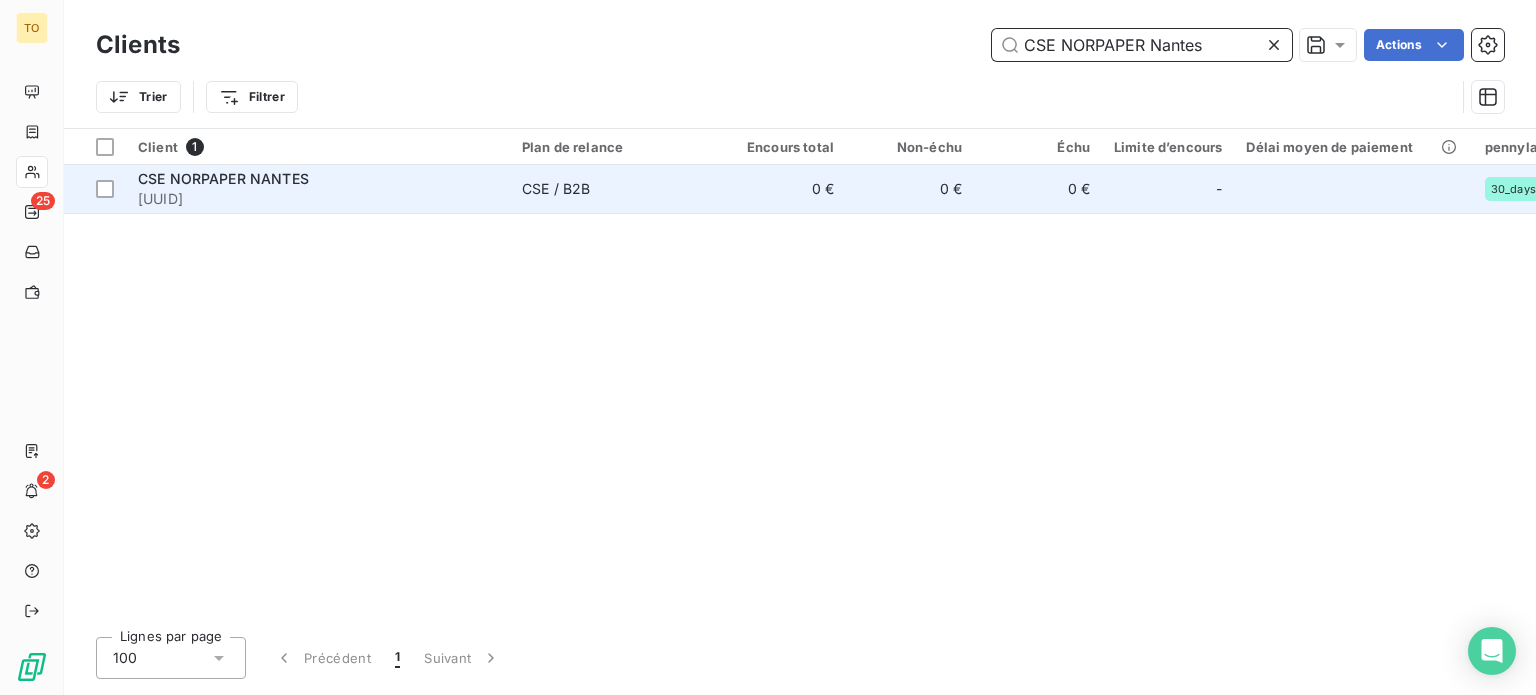 type on "CSE NORPAPER Nantes" 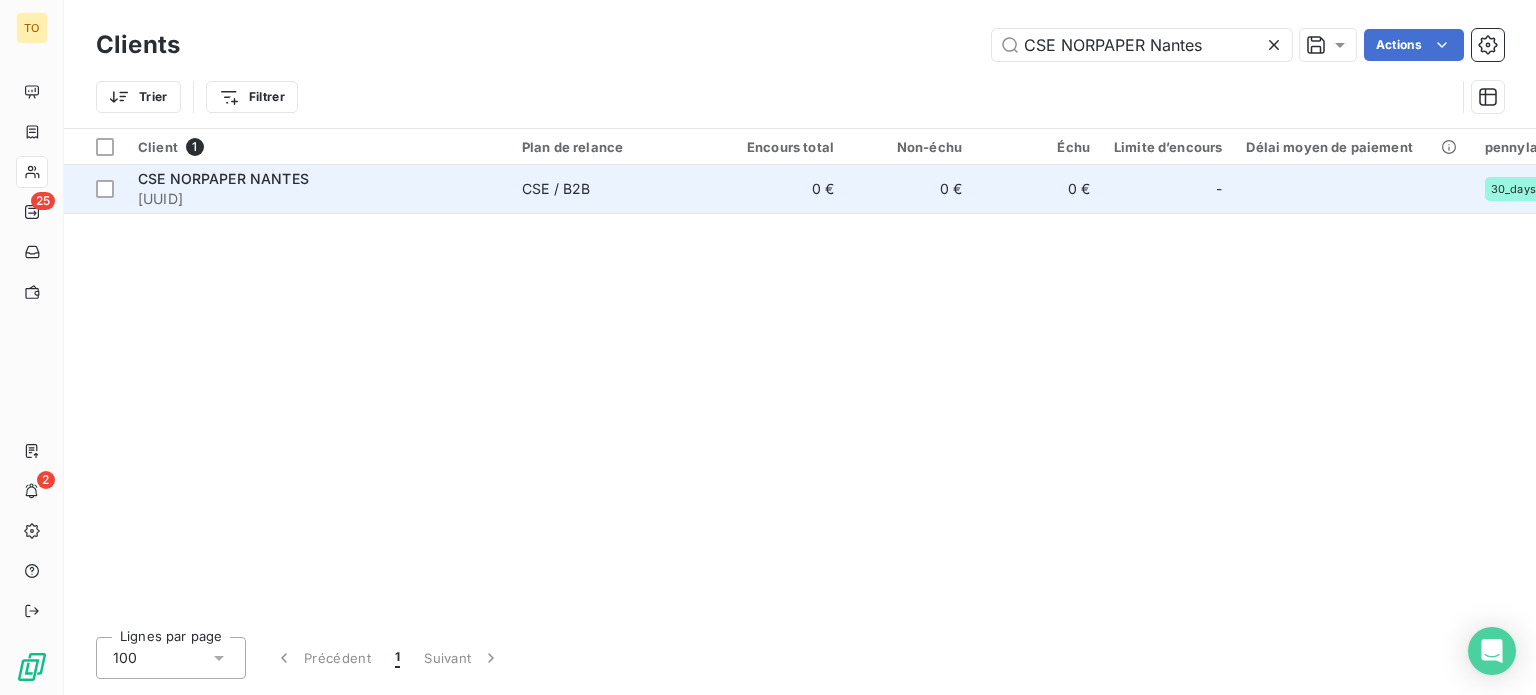 click on "CSE NORPAPER NANTES" at bounding box center (318, 179) 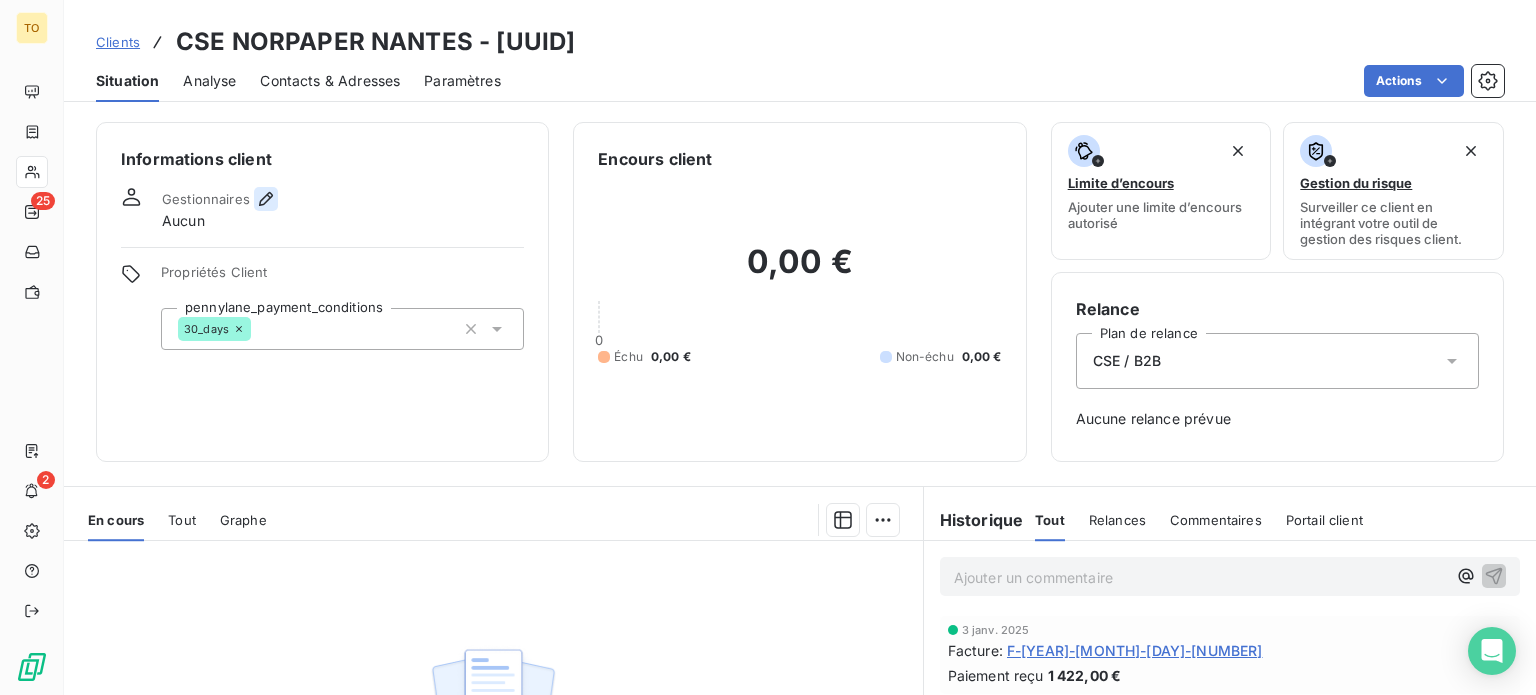 click 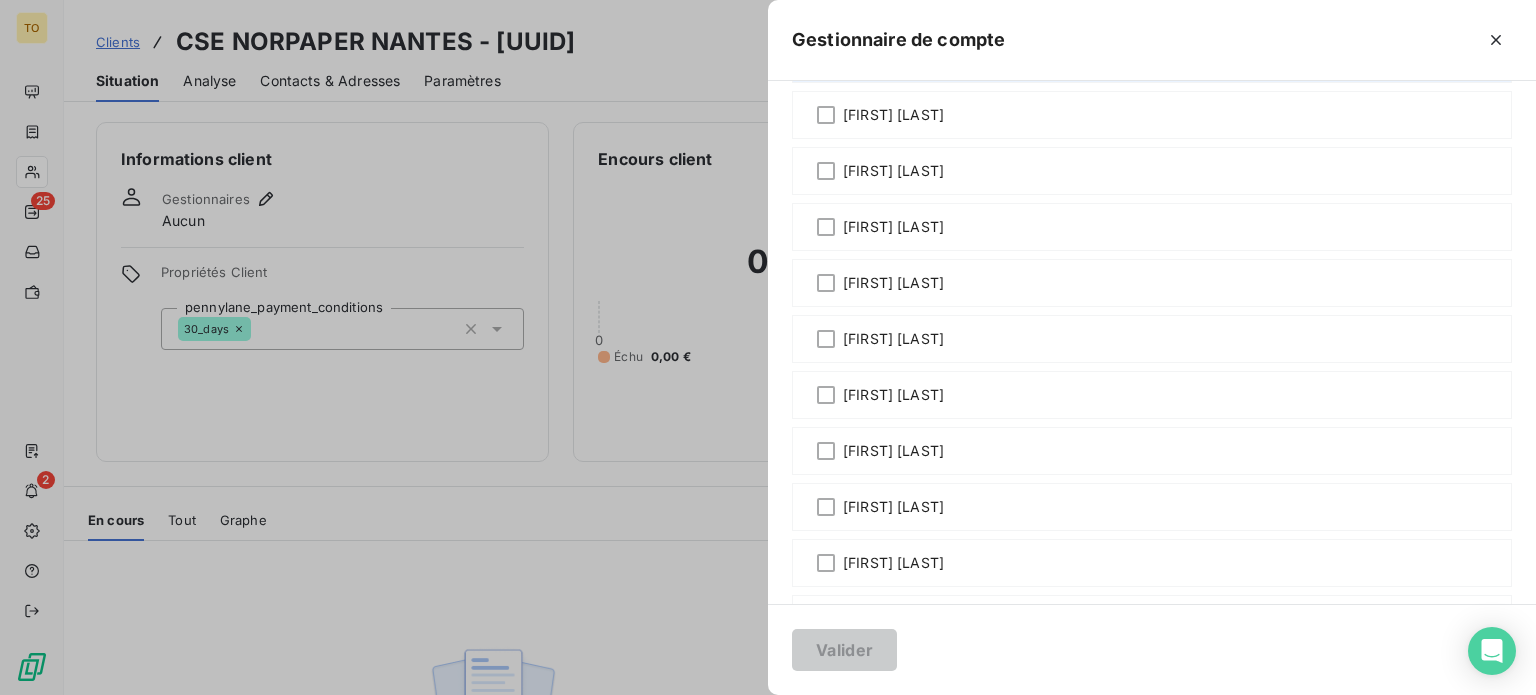 scroll, scrollTop: 933, scrollLeft: 0, axis: vertical 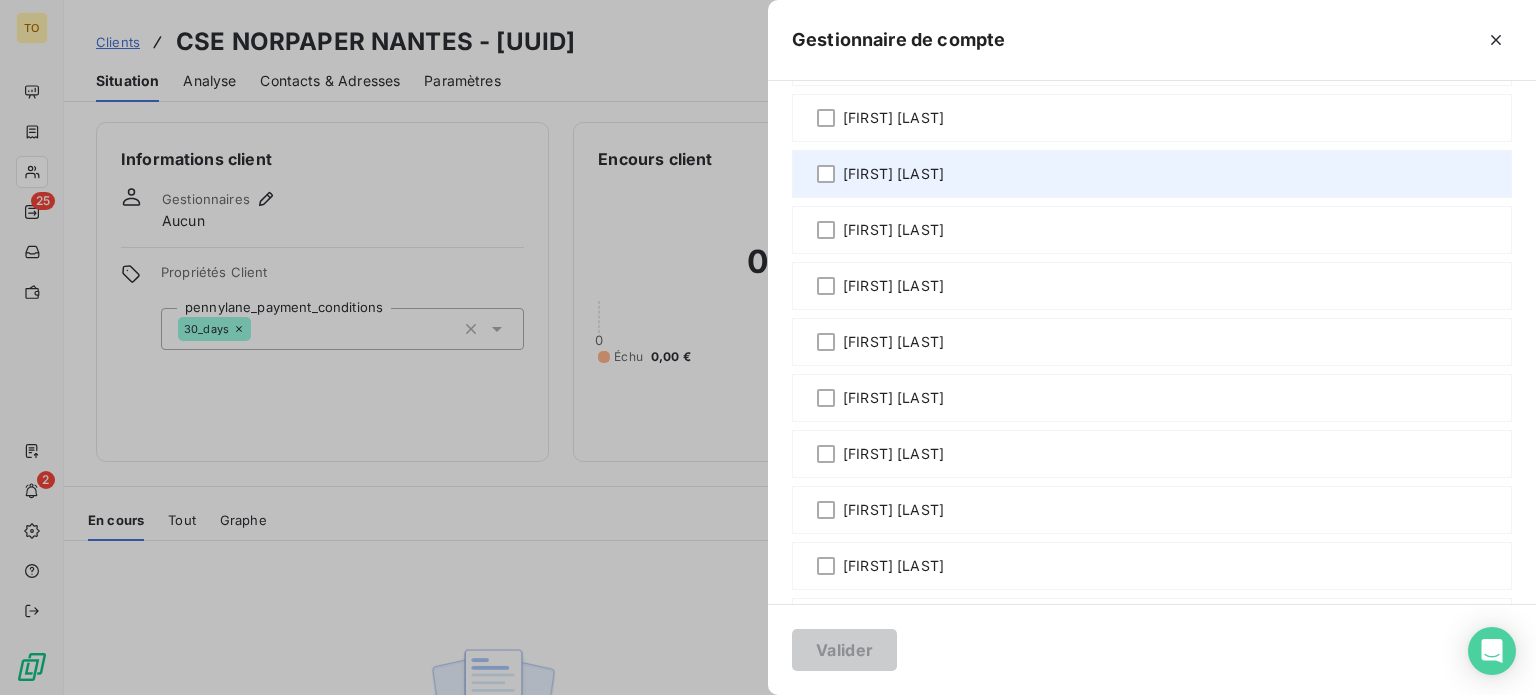 click on "[FIRST] [LAST]" at bounding box center [893, 174] 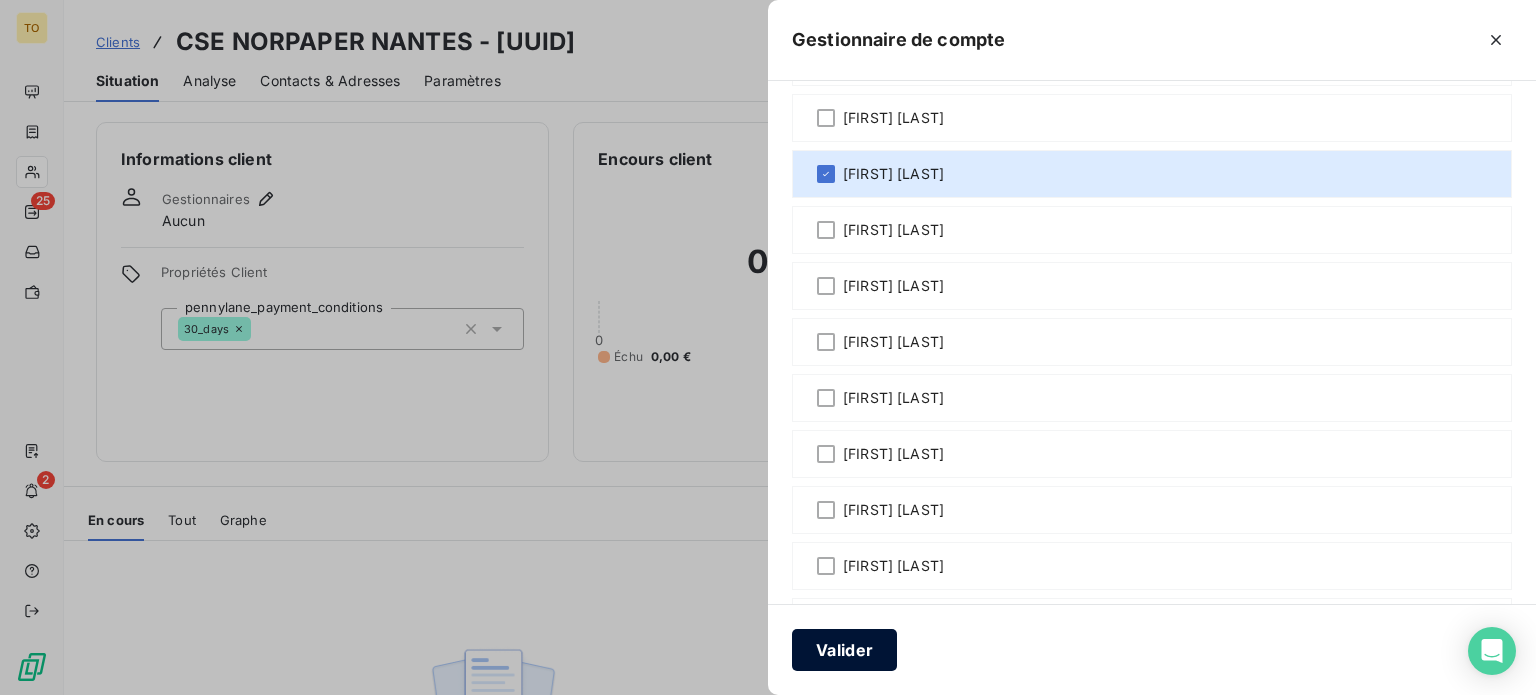 click on "Valider" at bounding box center (844, 650) 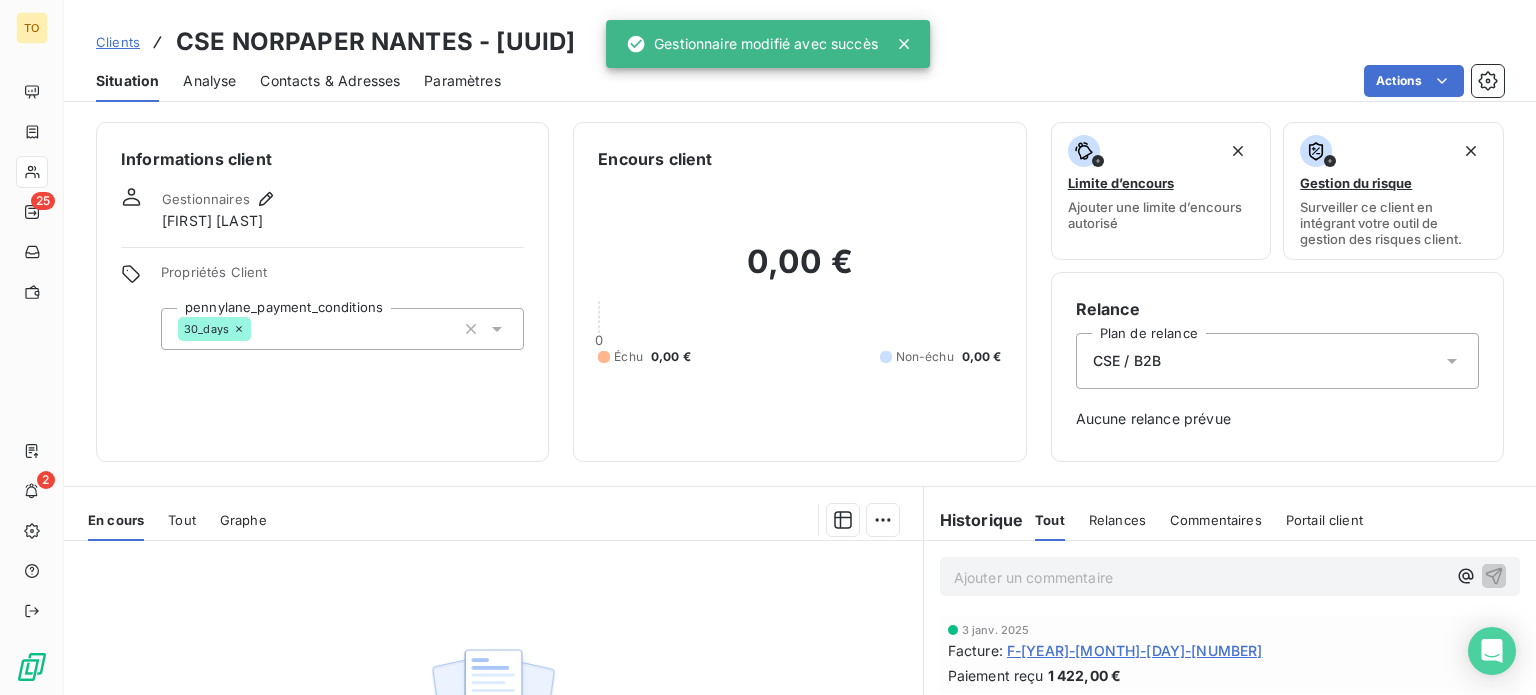 scroll, scrollTop: 386, scrollLeft: 0, axis: vertical 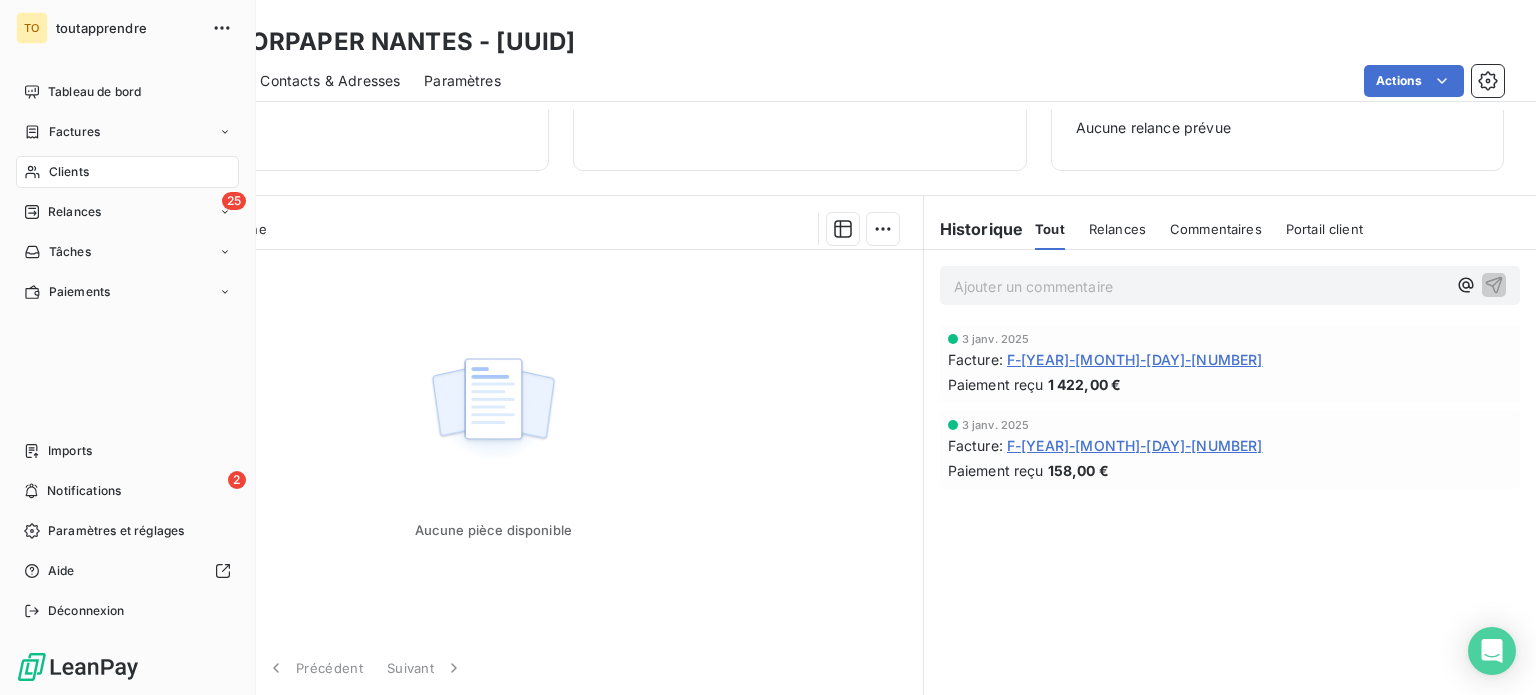 click on "Clients" at bounding box center (69, 172) 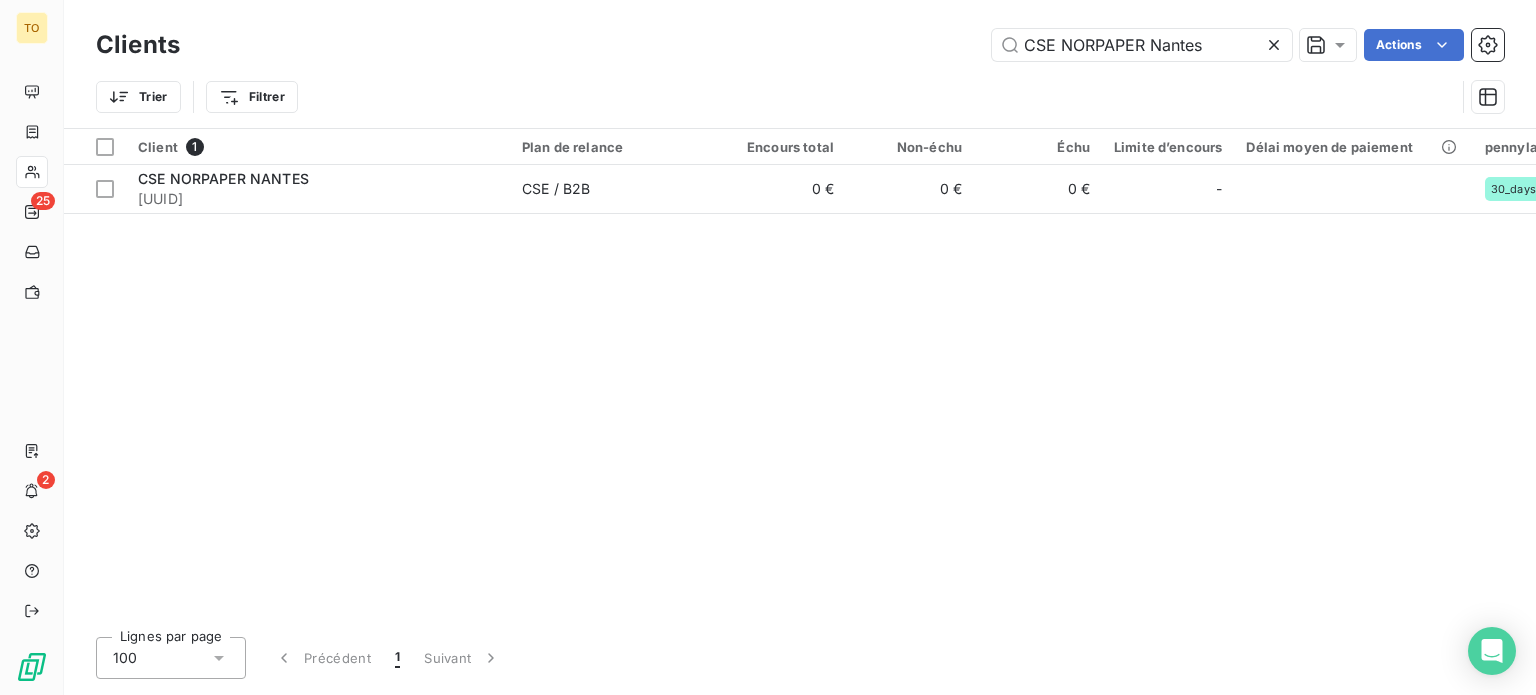 click 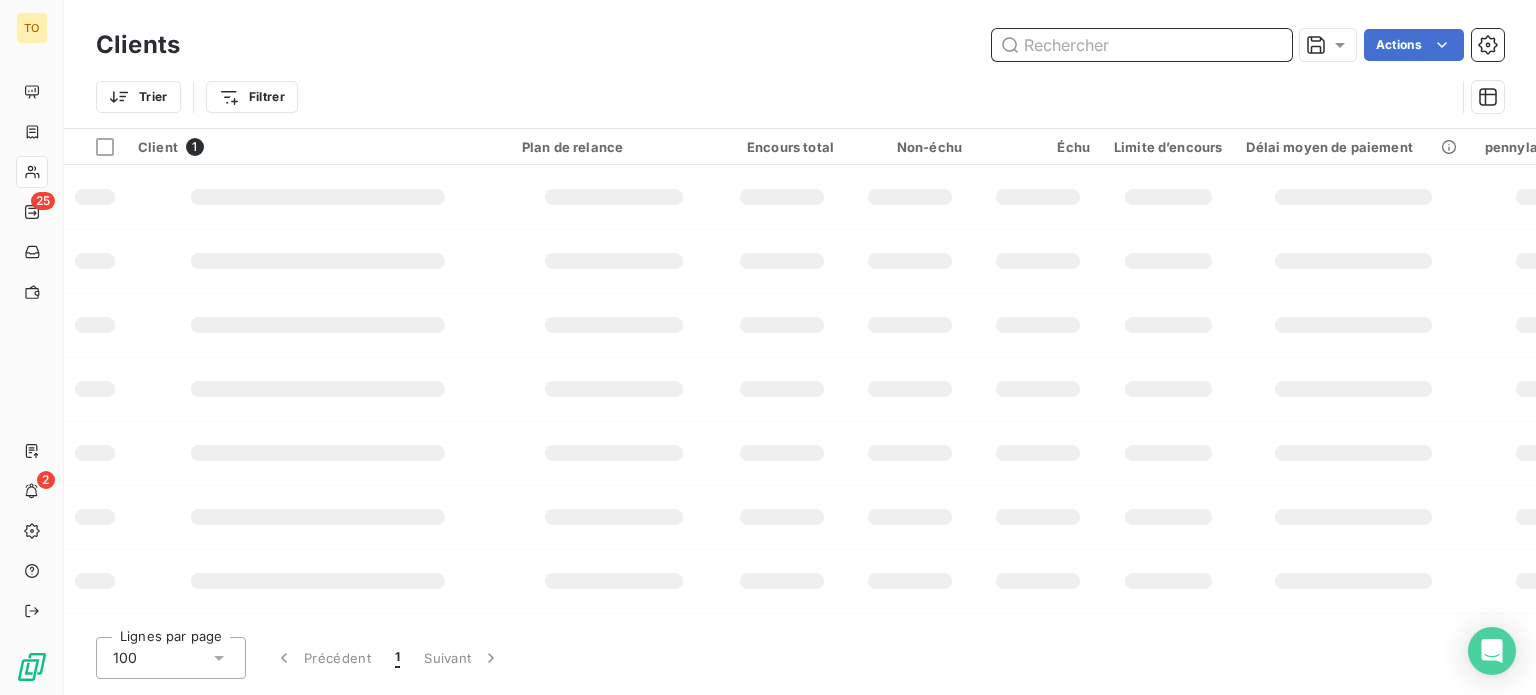 click at bounding box center [1142, 45] 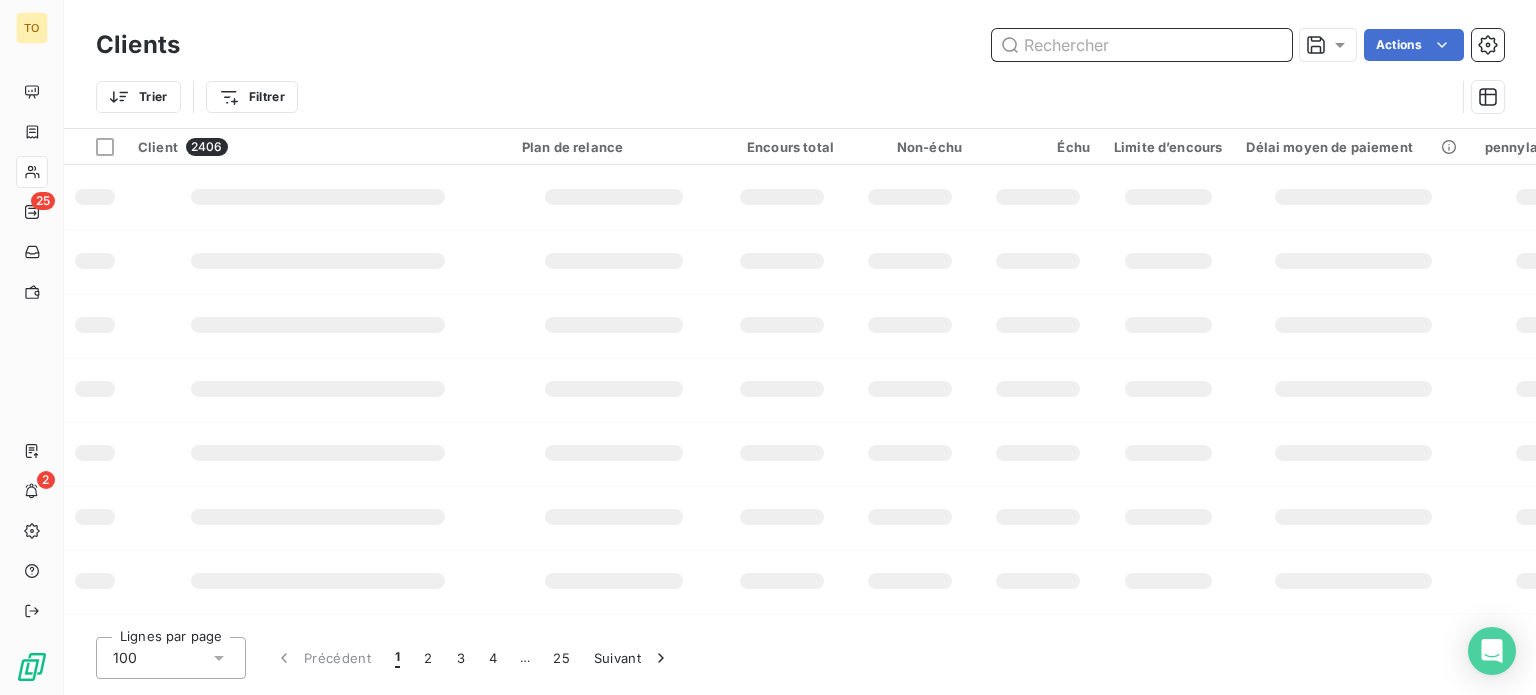 paste on "CSE LABORATOIRE BIOLAM" 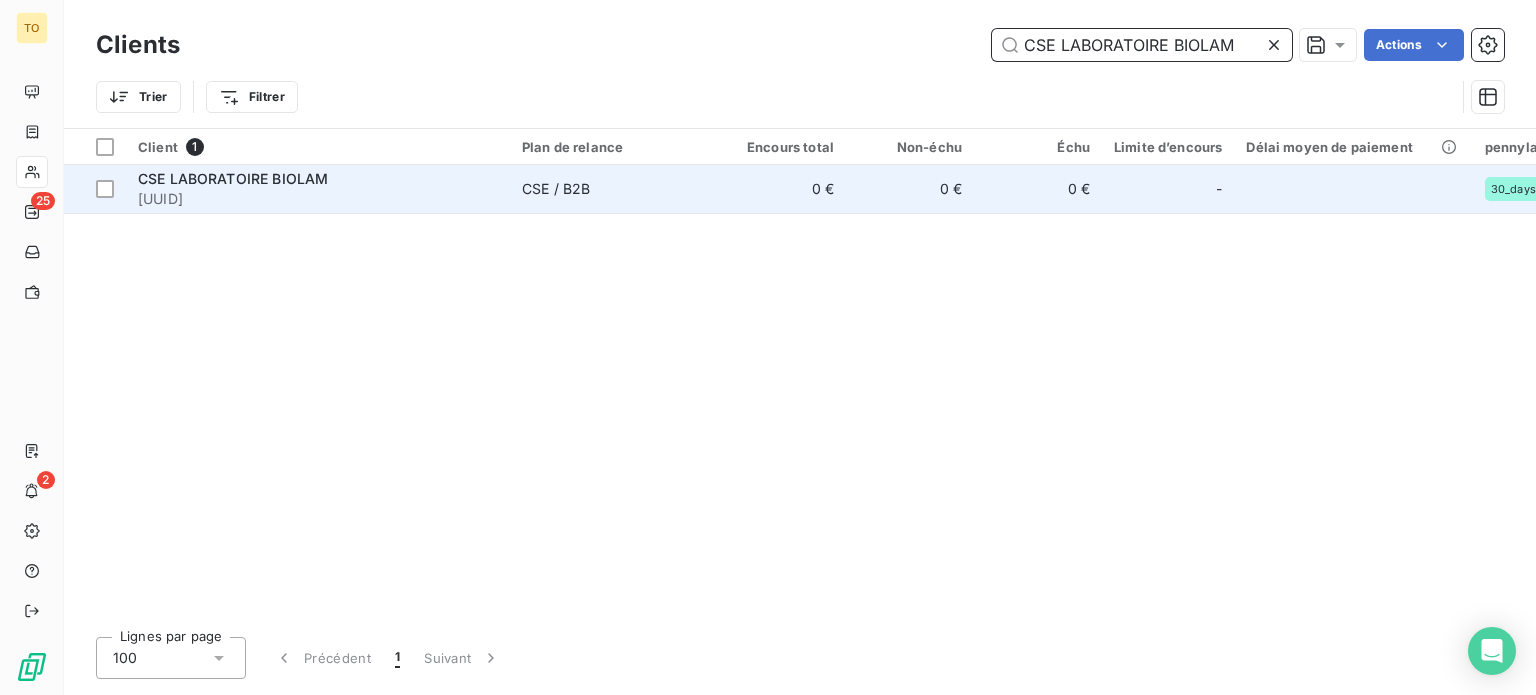 type on "CSE LABORATOIRE BIOLAM" 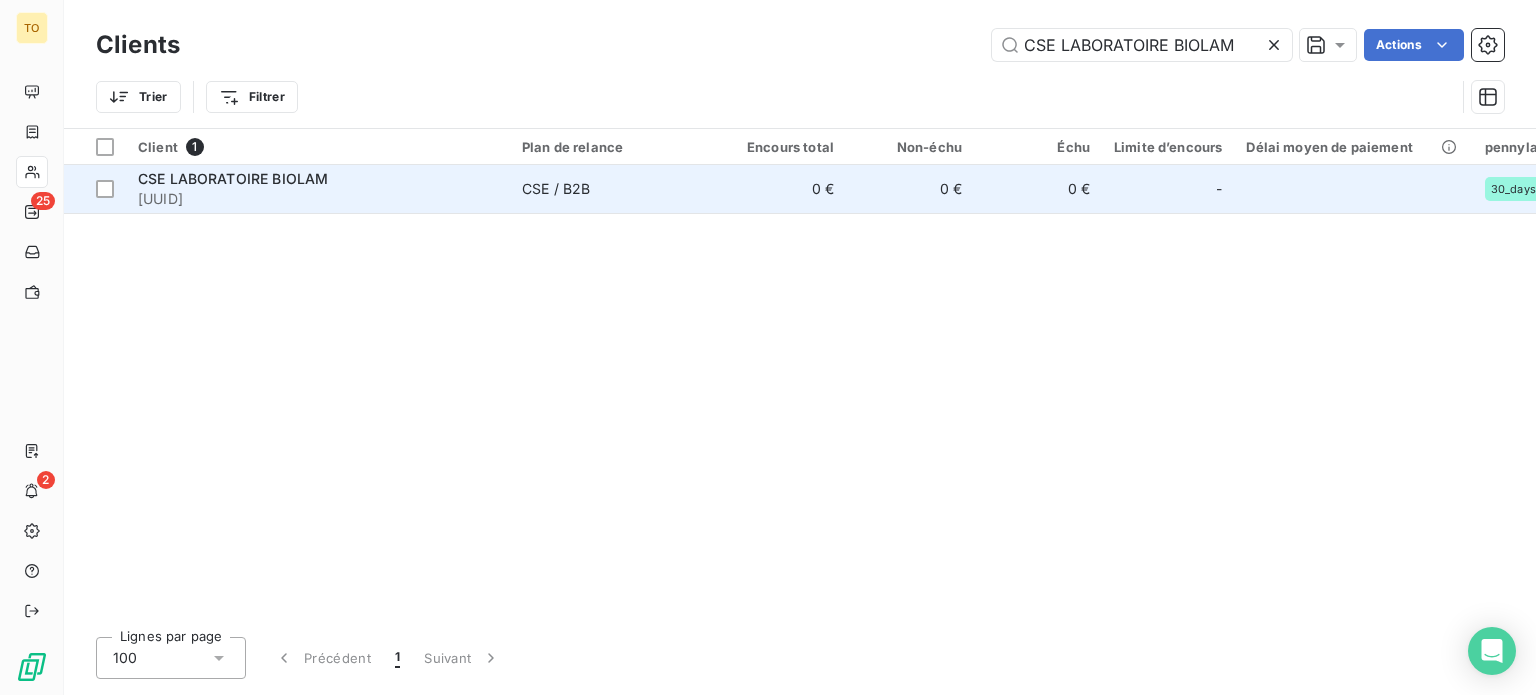 click on "[UUID]" at bounding box center (318, 199) 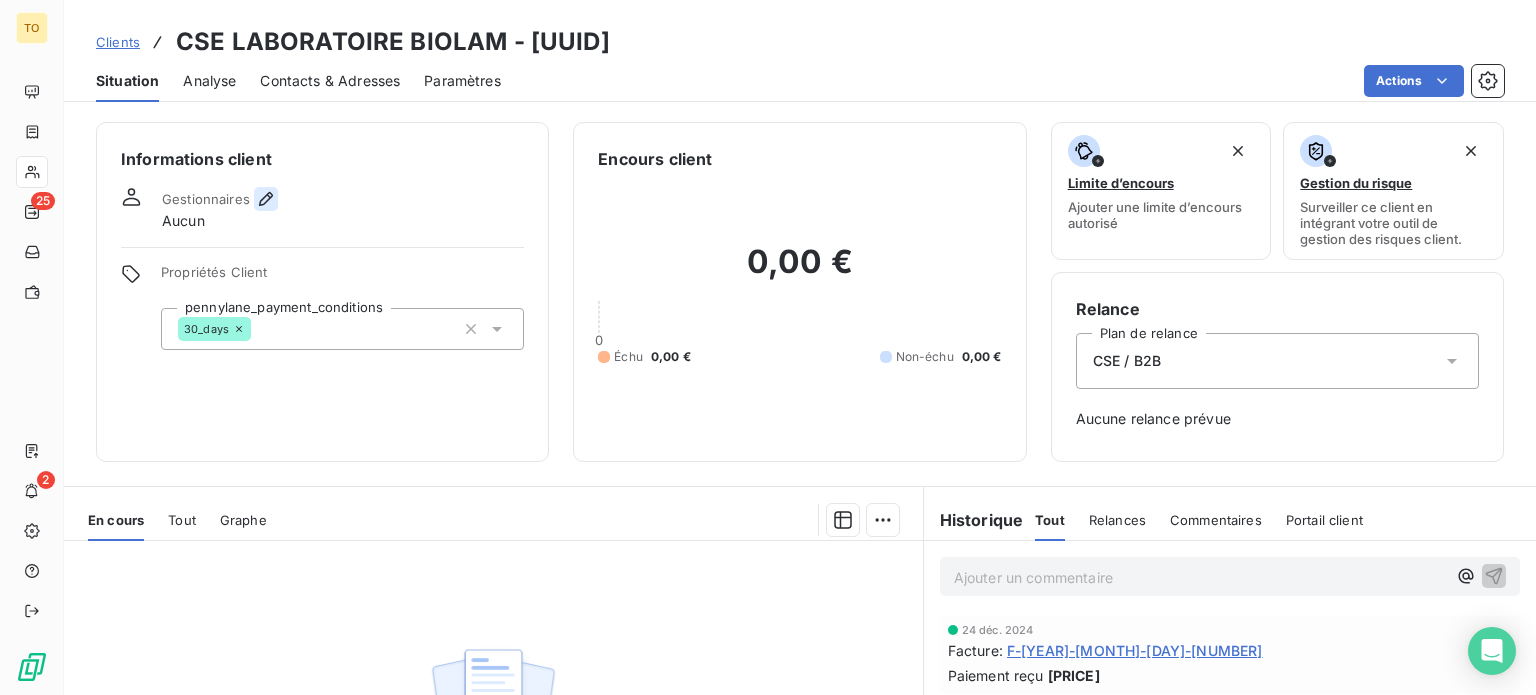 click 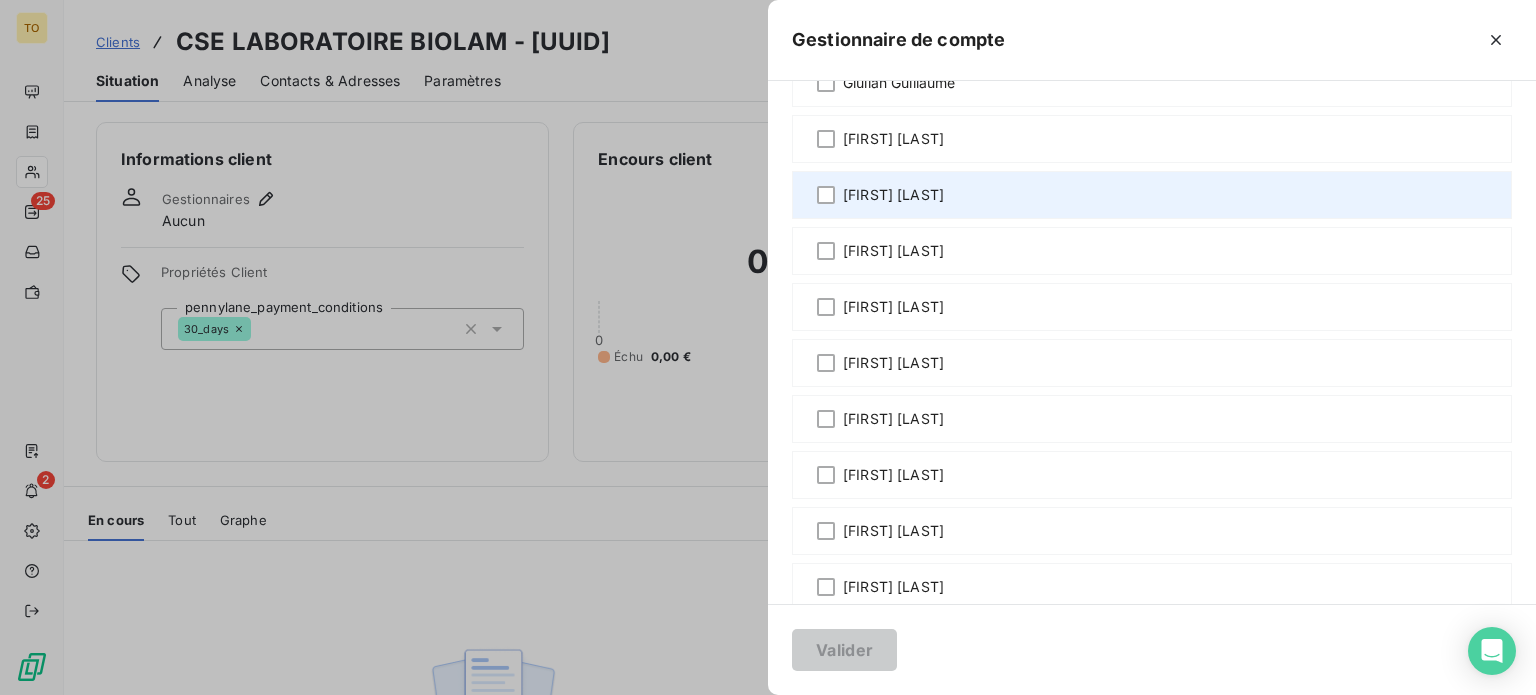 scroll, scrollTop: 700, scrollLeft: 0, axis: vertical 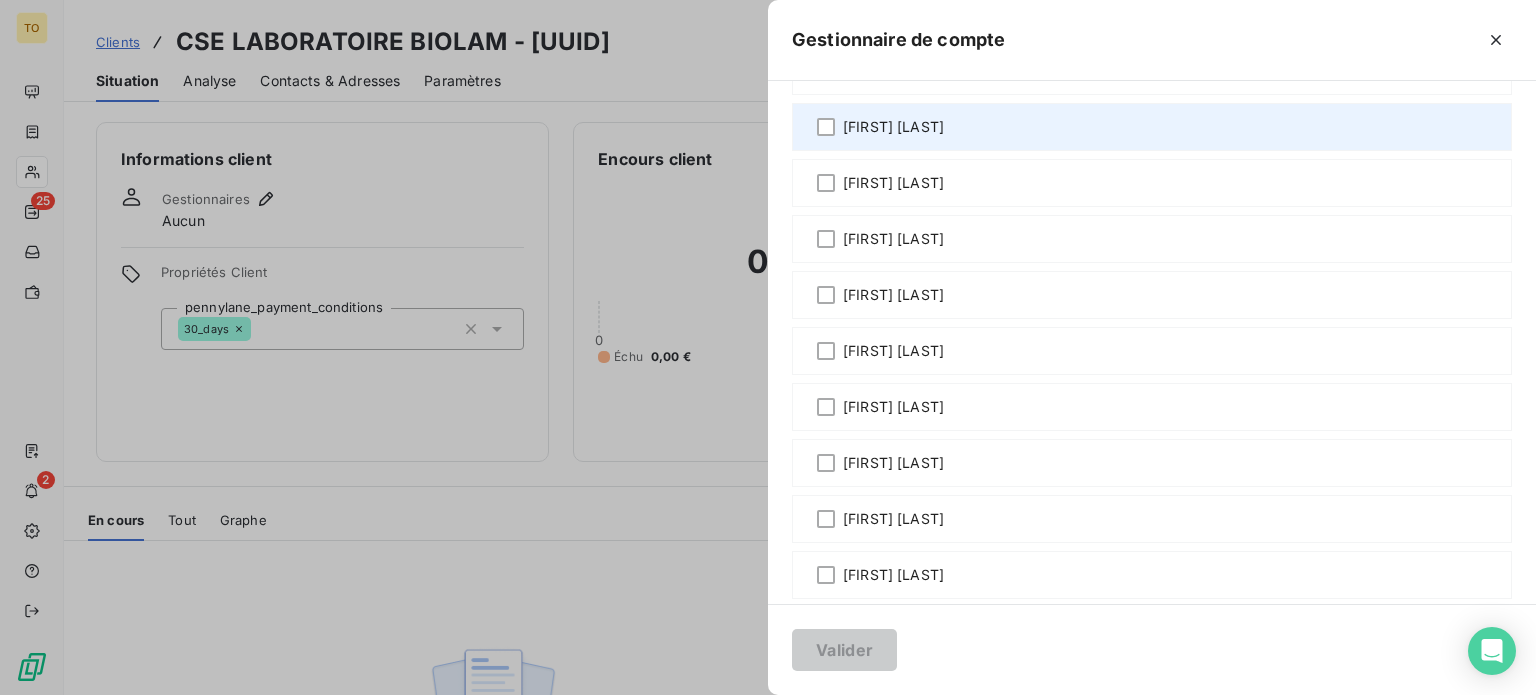 click on "[FIRST] [LAST]" at bounding box center (893, 127) 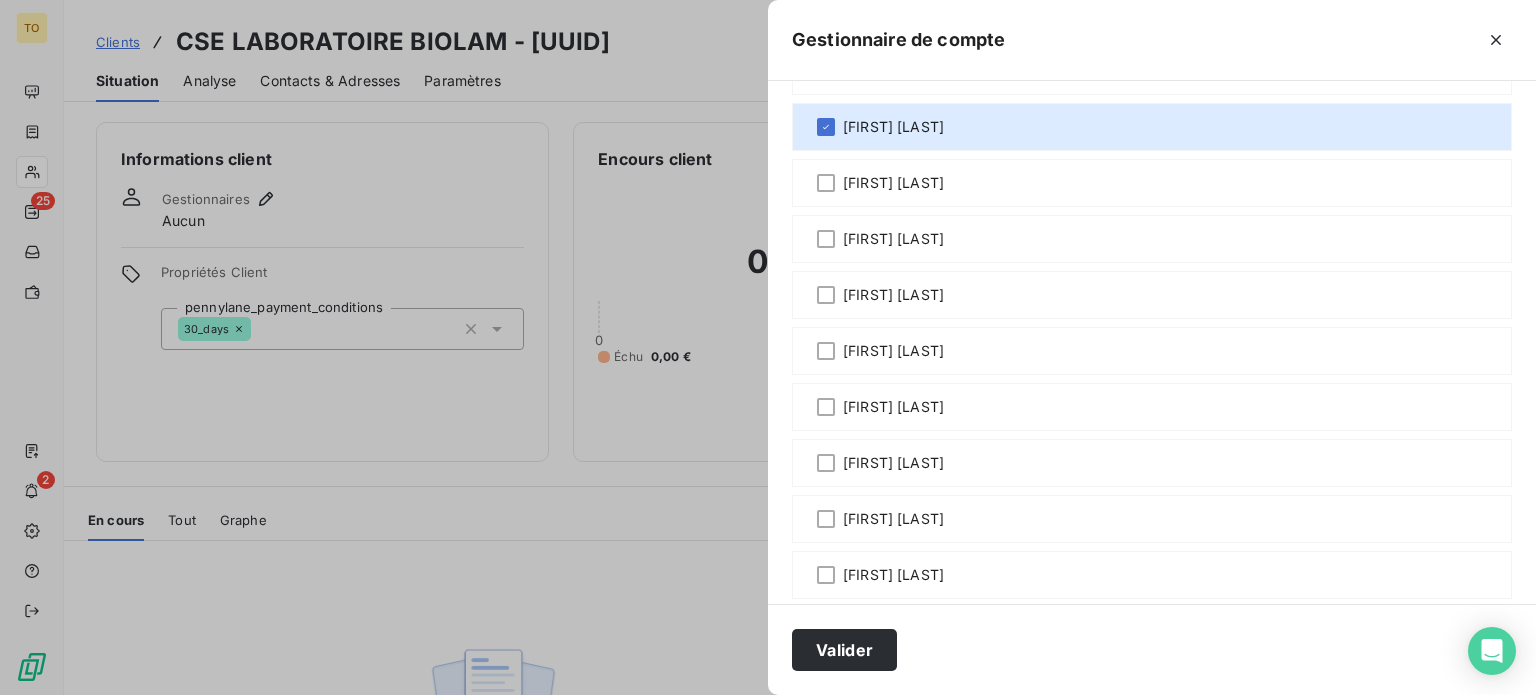 drag, startPoint x: 683, startPoint y: 635, endPoint x: 541, endPoint y: 582, distance: 151.56847 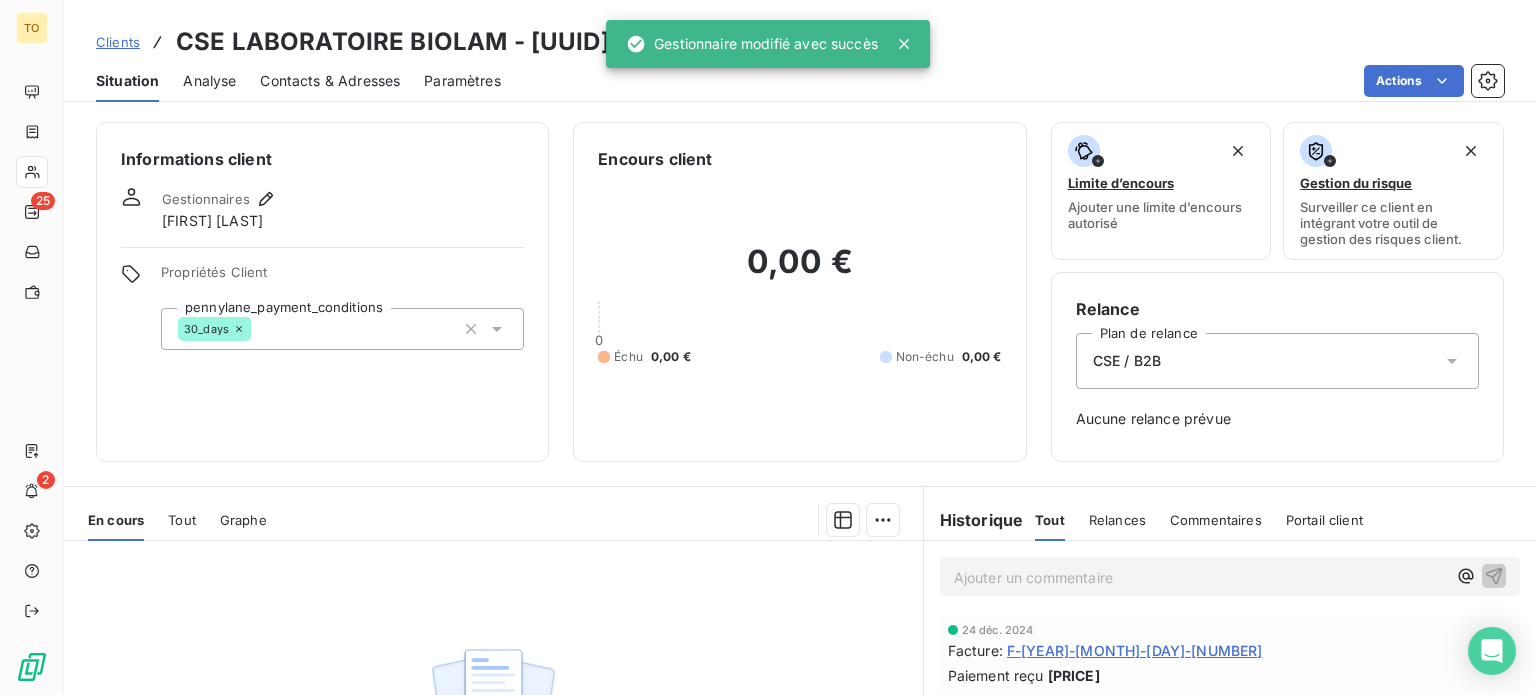 scroll, scrollTop: 386, scrollLeft: 0, axis: vertical 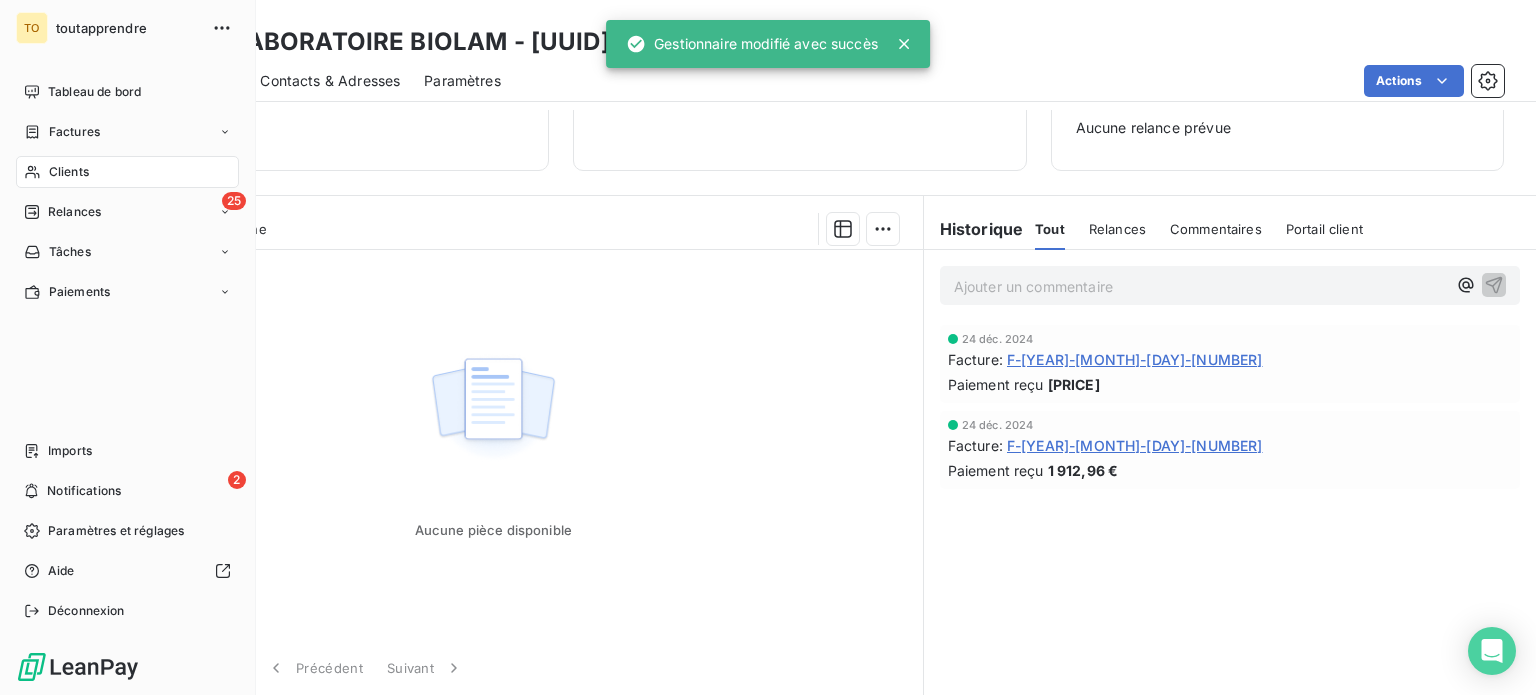 click on "Clients" at bounding box center (127, 172) 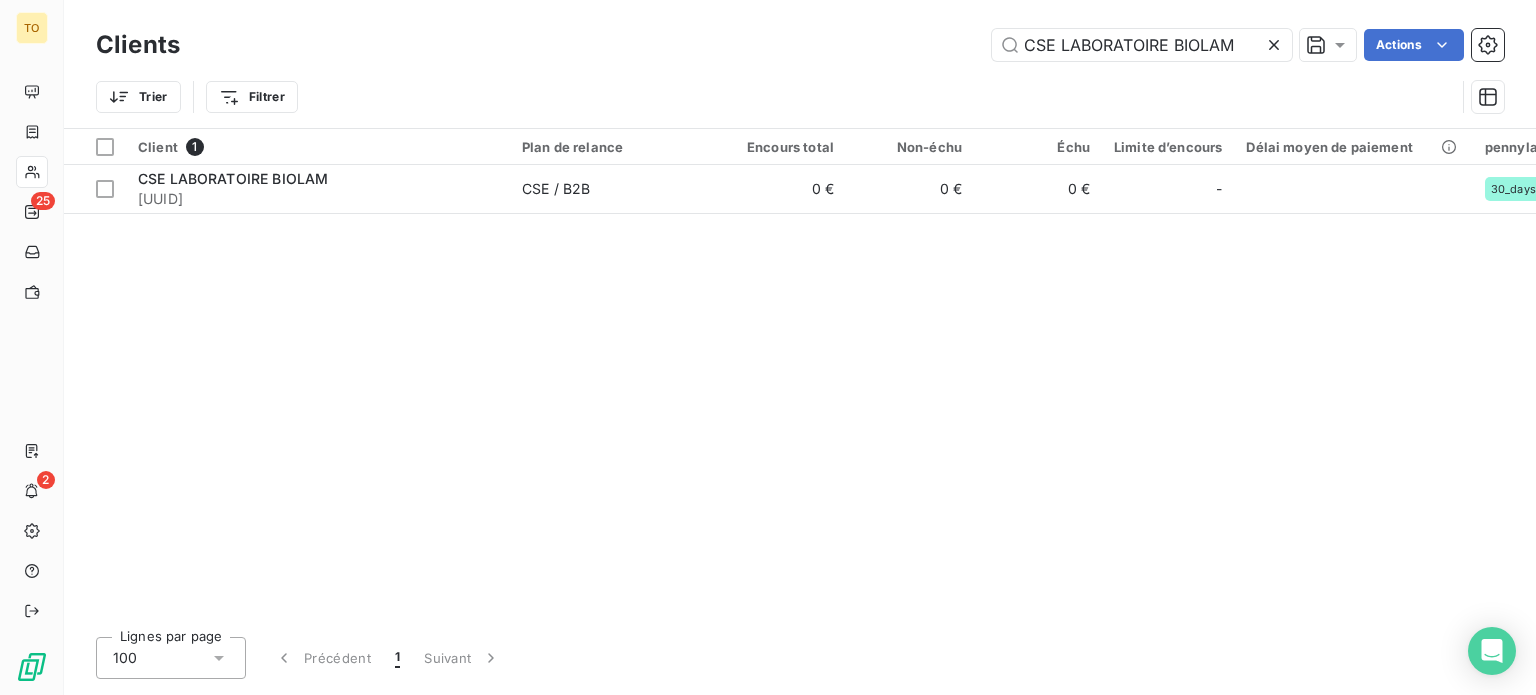 click 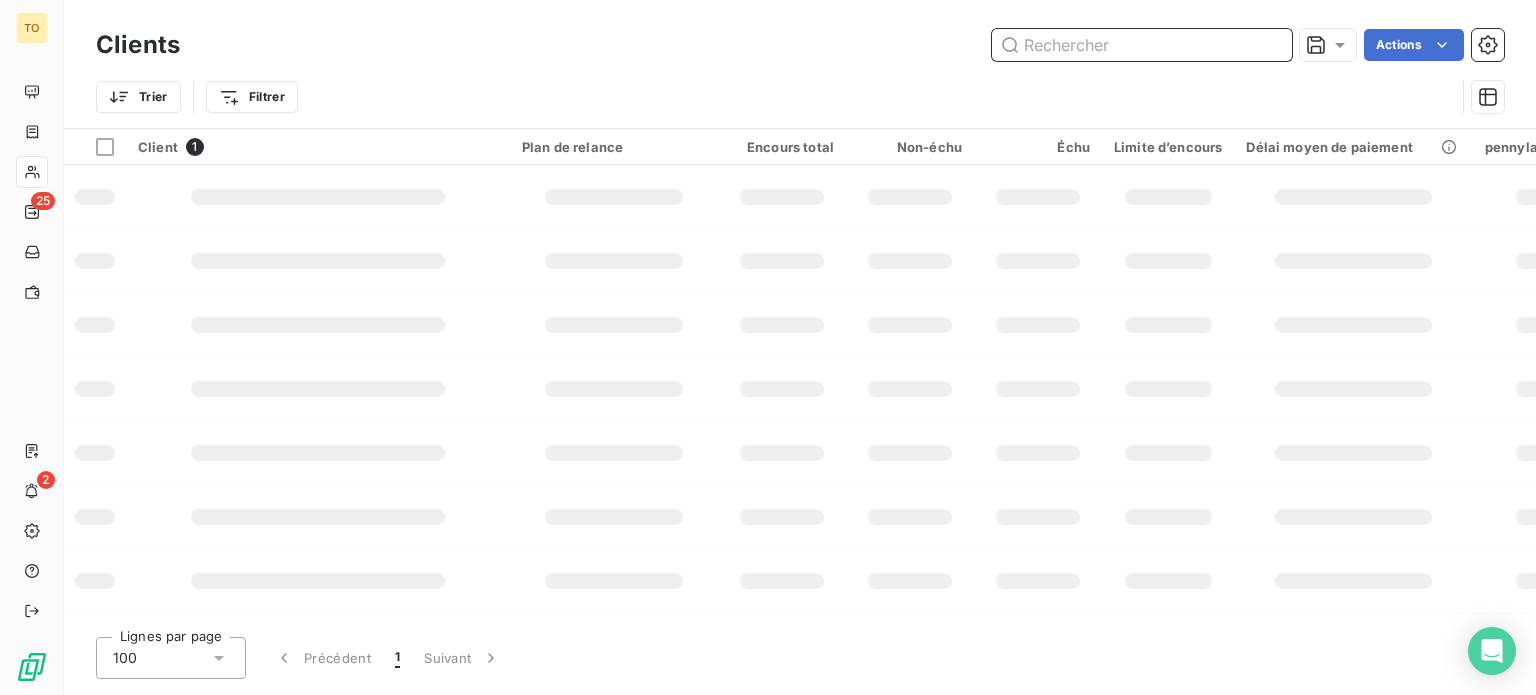 click at bounding box center (1142, 45) 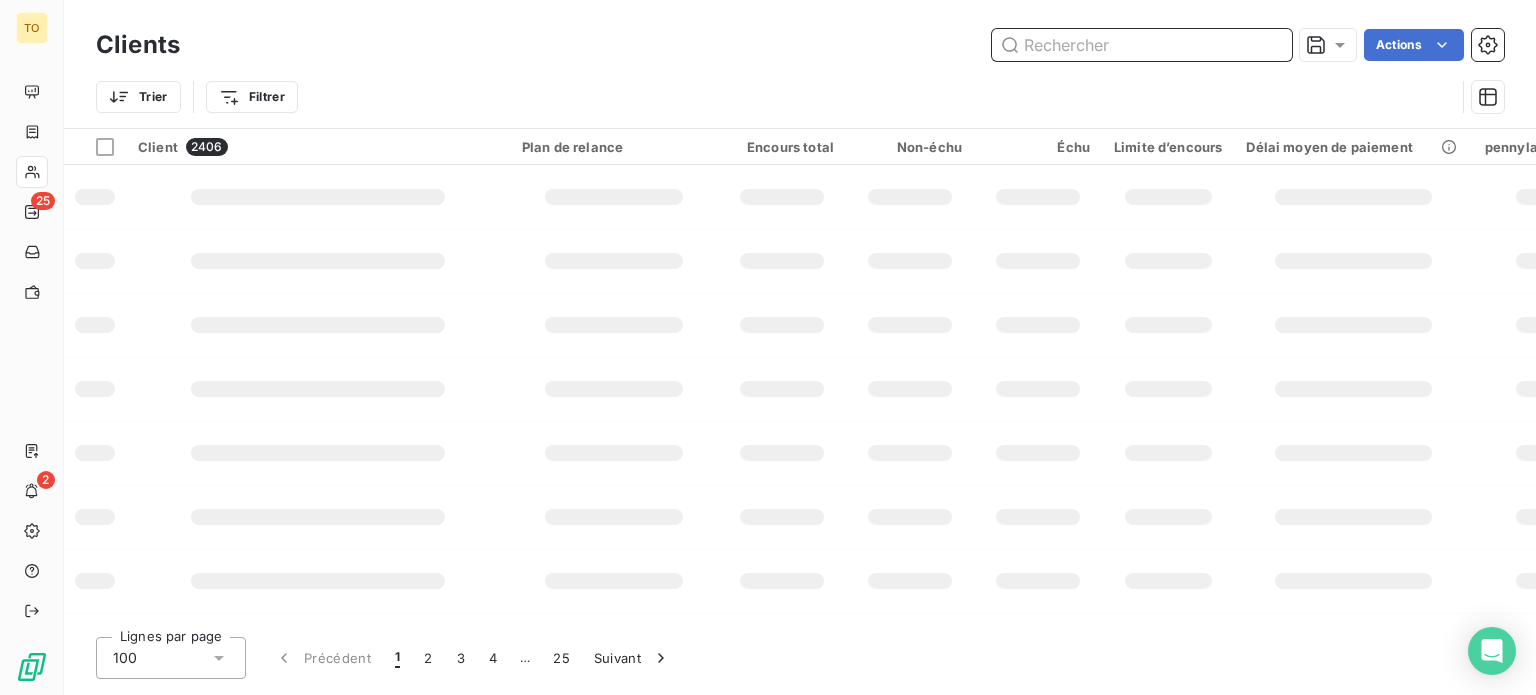 paste on "CSE CPAM du Rhône ([POSTAL_CODE])" 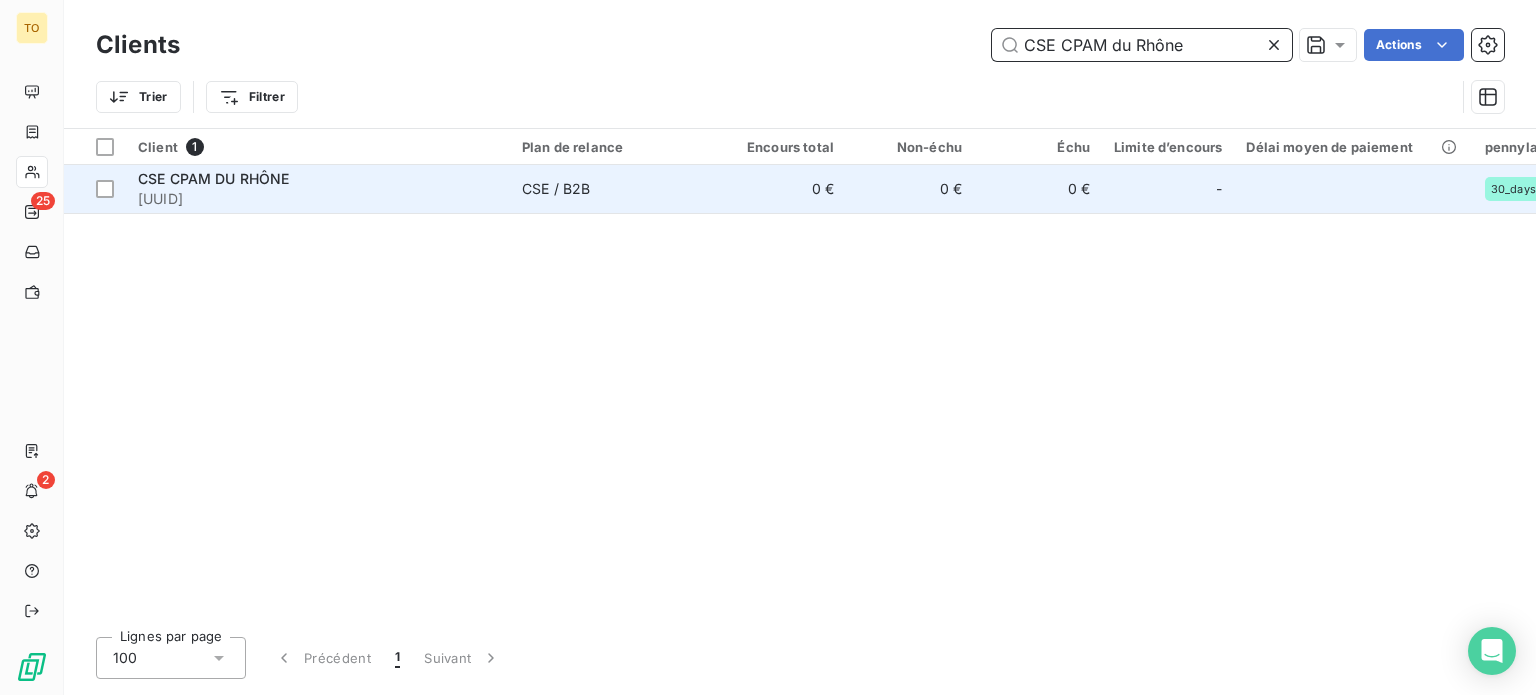 type on "CSE CPAM du Rhône" 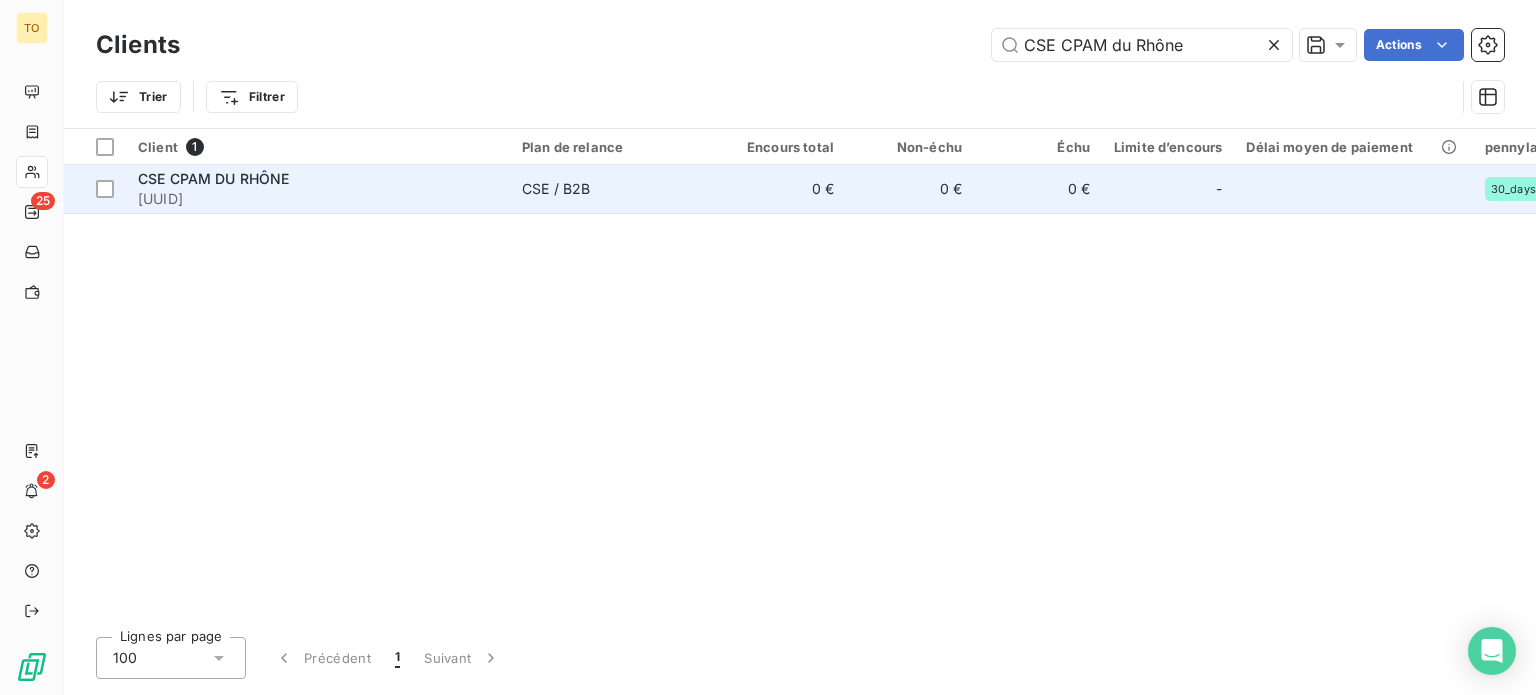 click on "[UUID]" at bounding box center [318, 199] 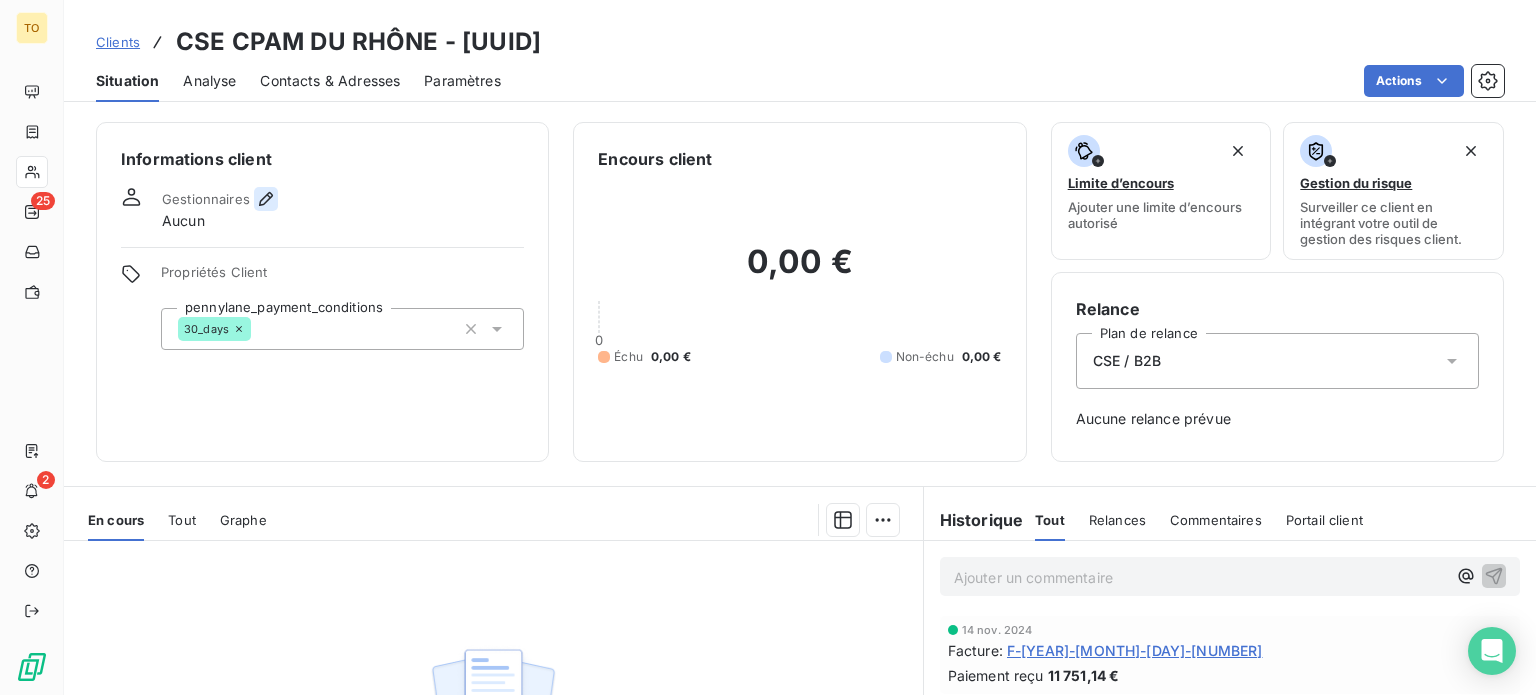click 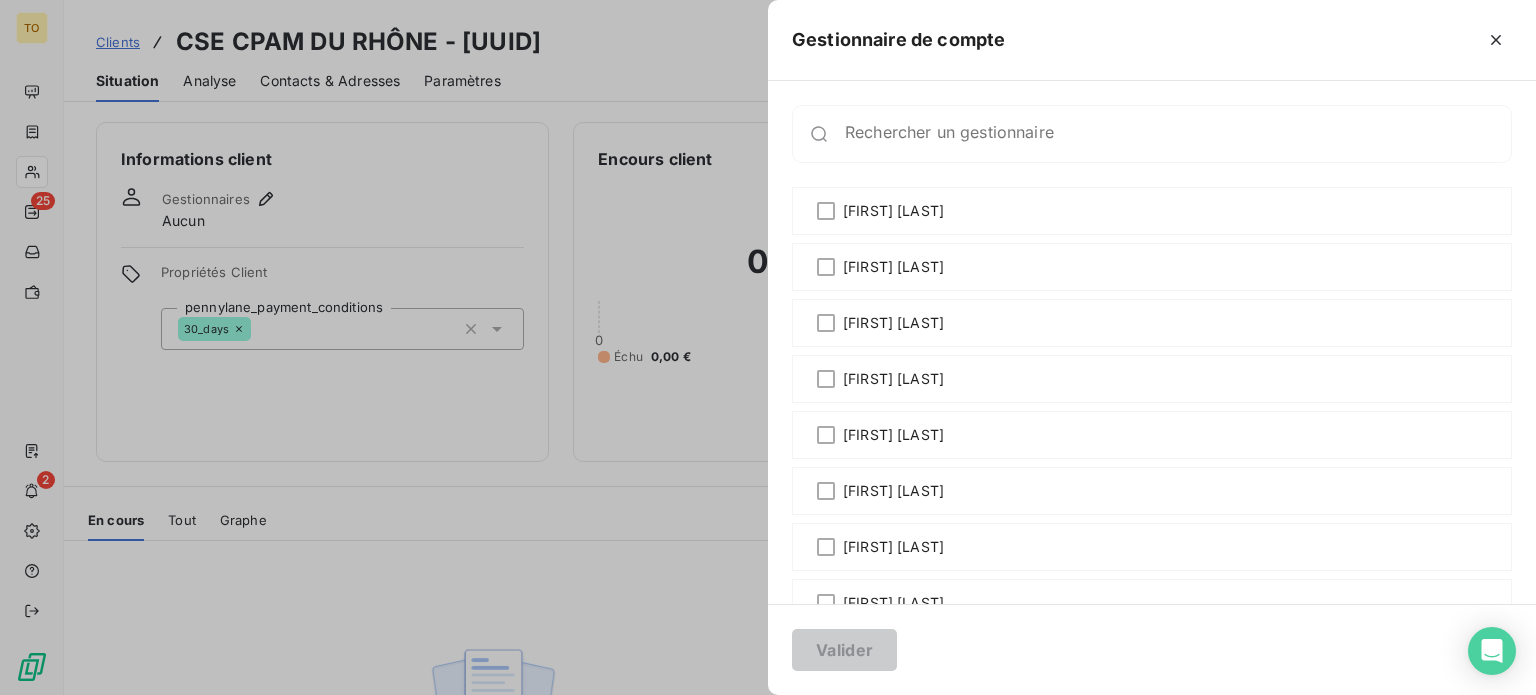 scroll, scrollTop: 466, scrollLeft: 0, axis: vertical 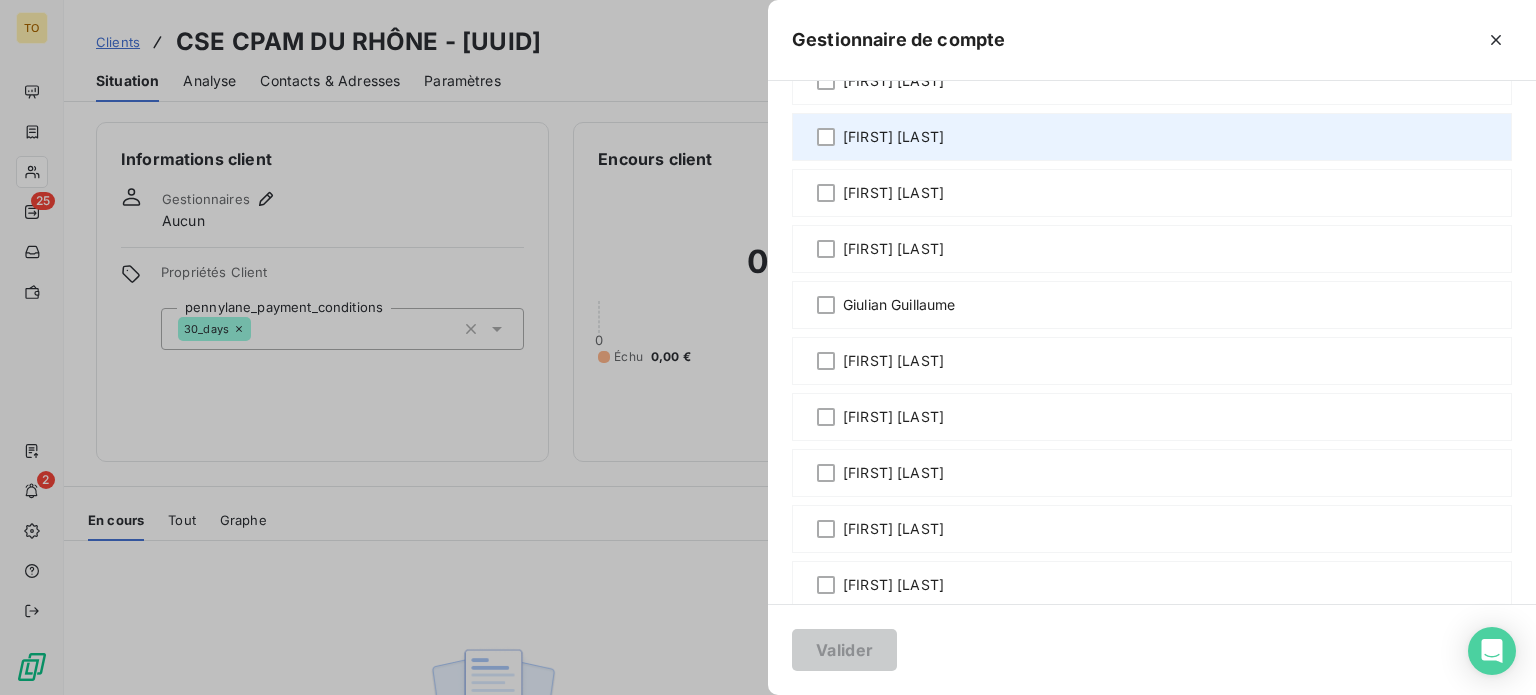 click on "[FIRST] [LAST]" at bounding box center [893, 137] 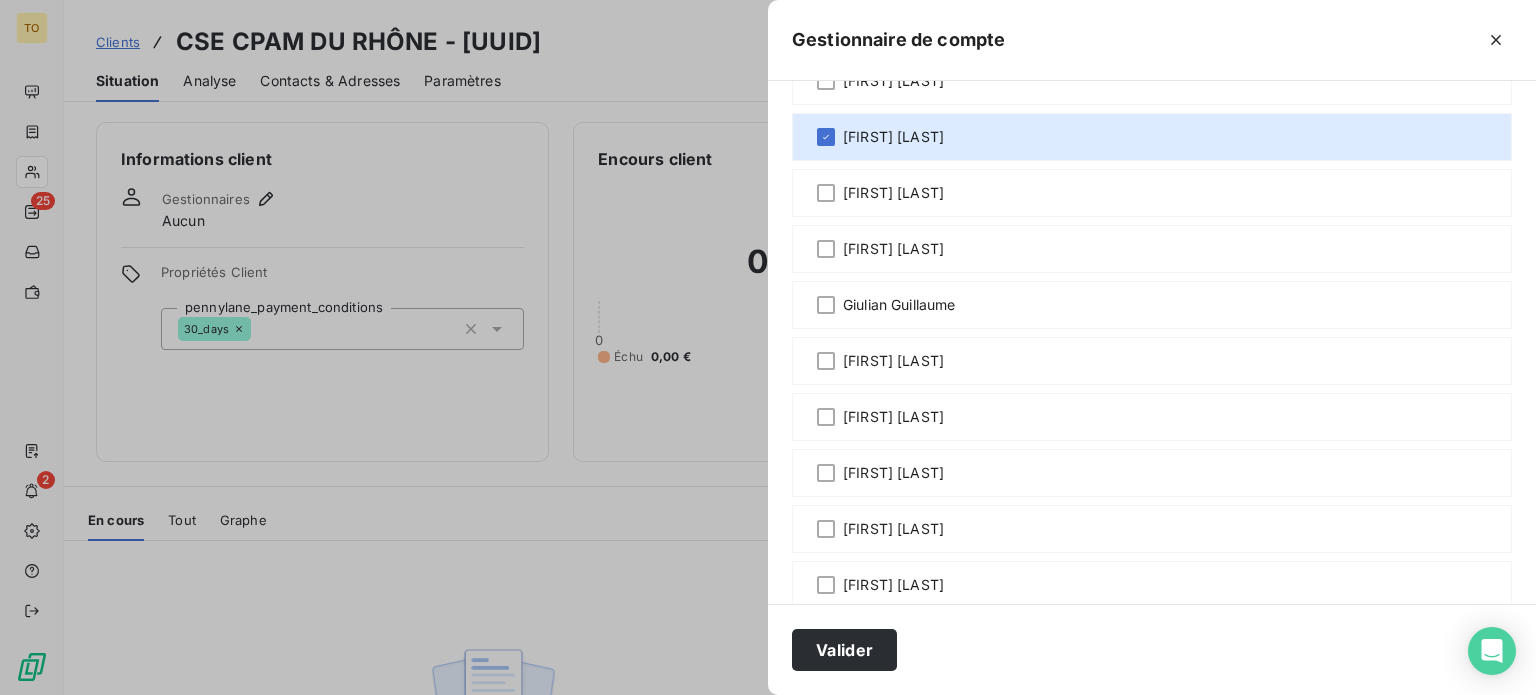 drag, startPoint x: 638, startPoint y: 654, endPoint x: 578, endPoint y: 636, distance: 62.641838 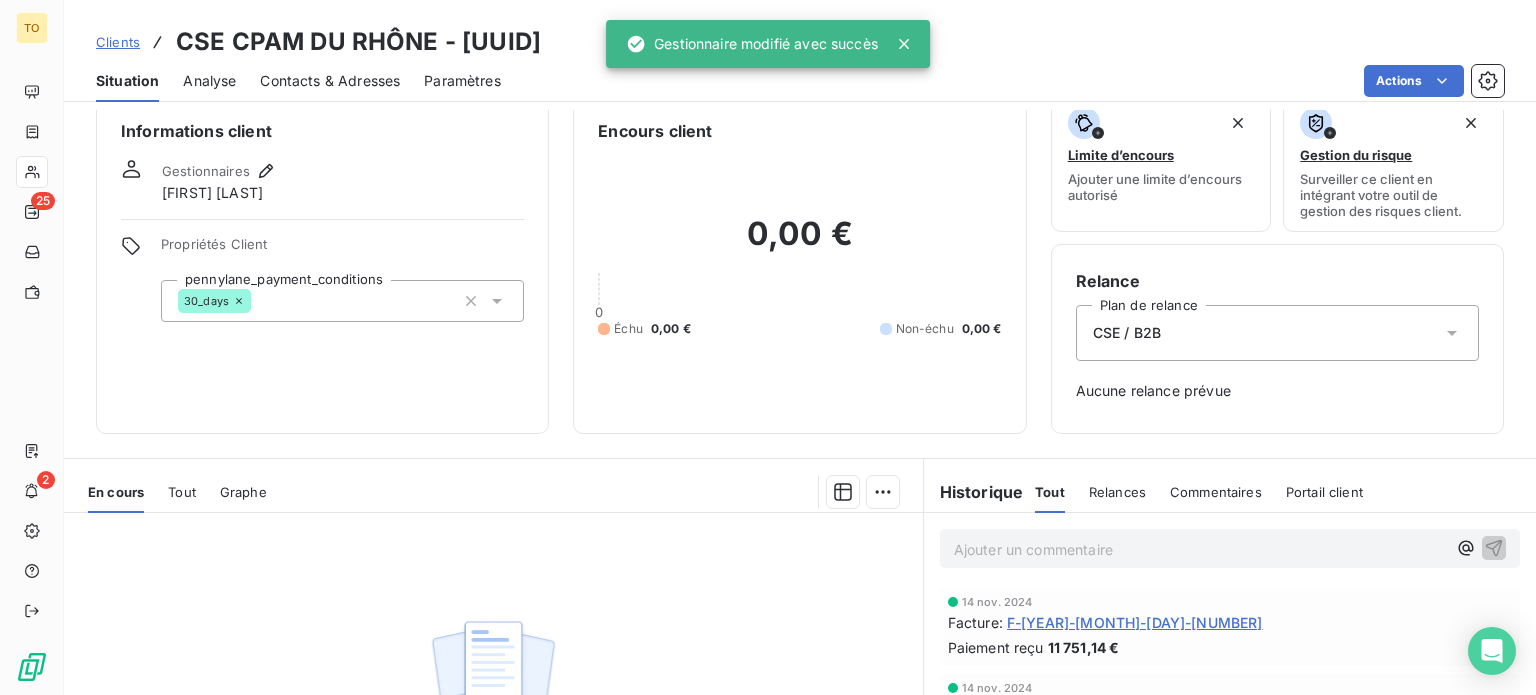 scroll, scrollTop: 0, scrollLeft: 0, axis: both 